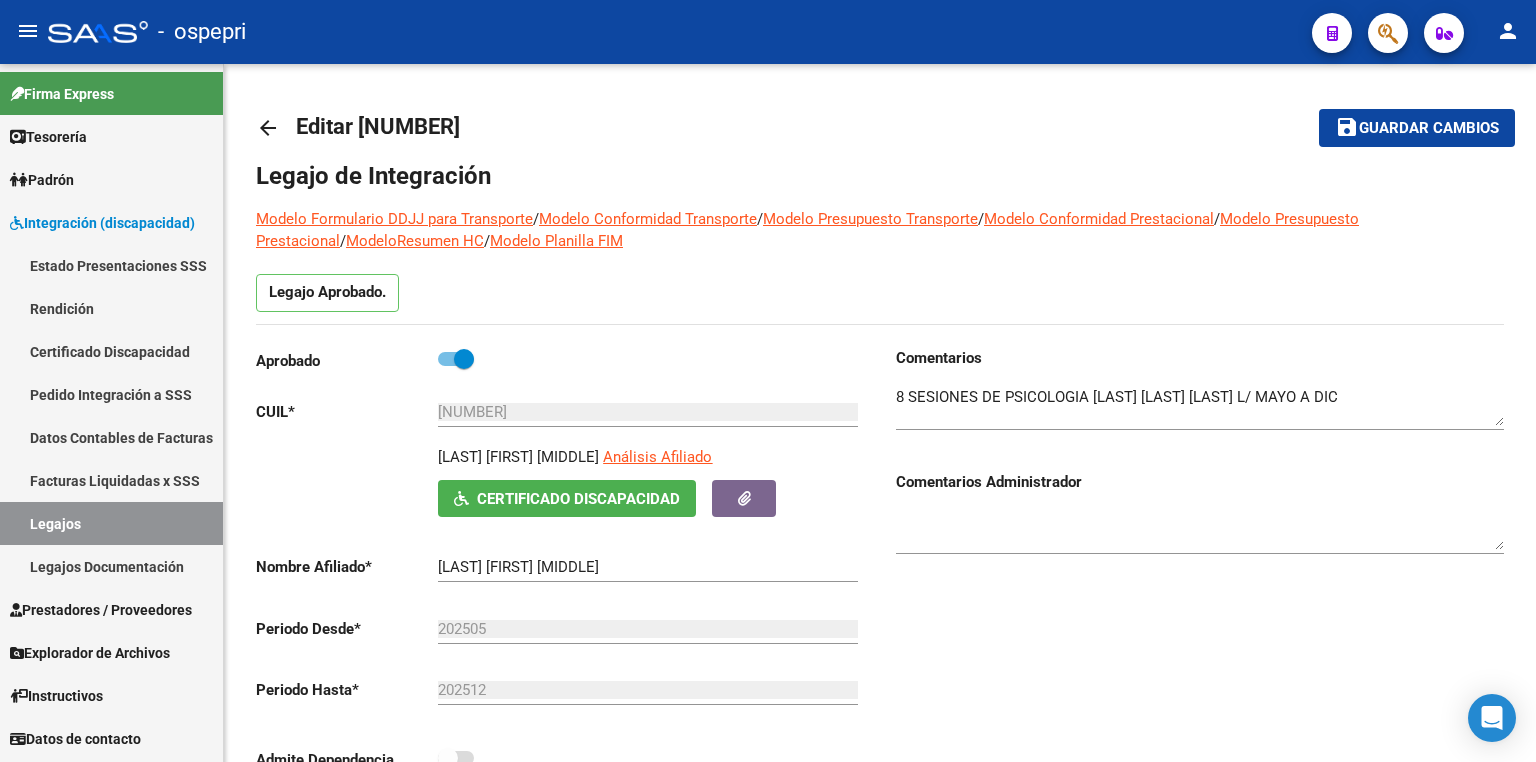 scroll, scrollTop: 0, scrollLeft: 0, axis: both 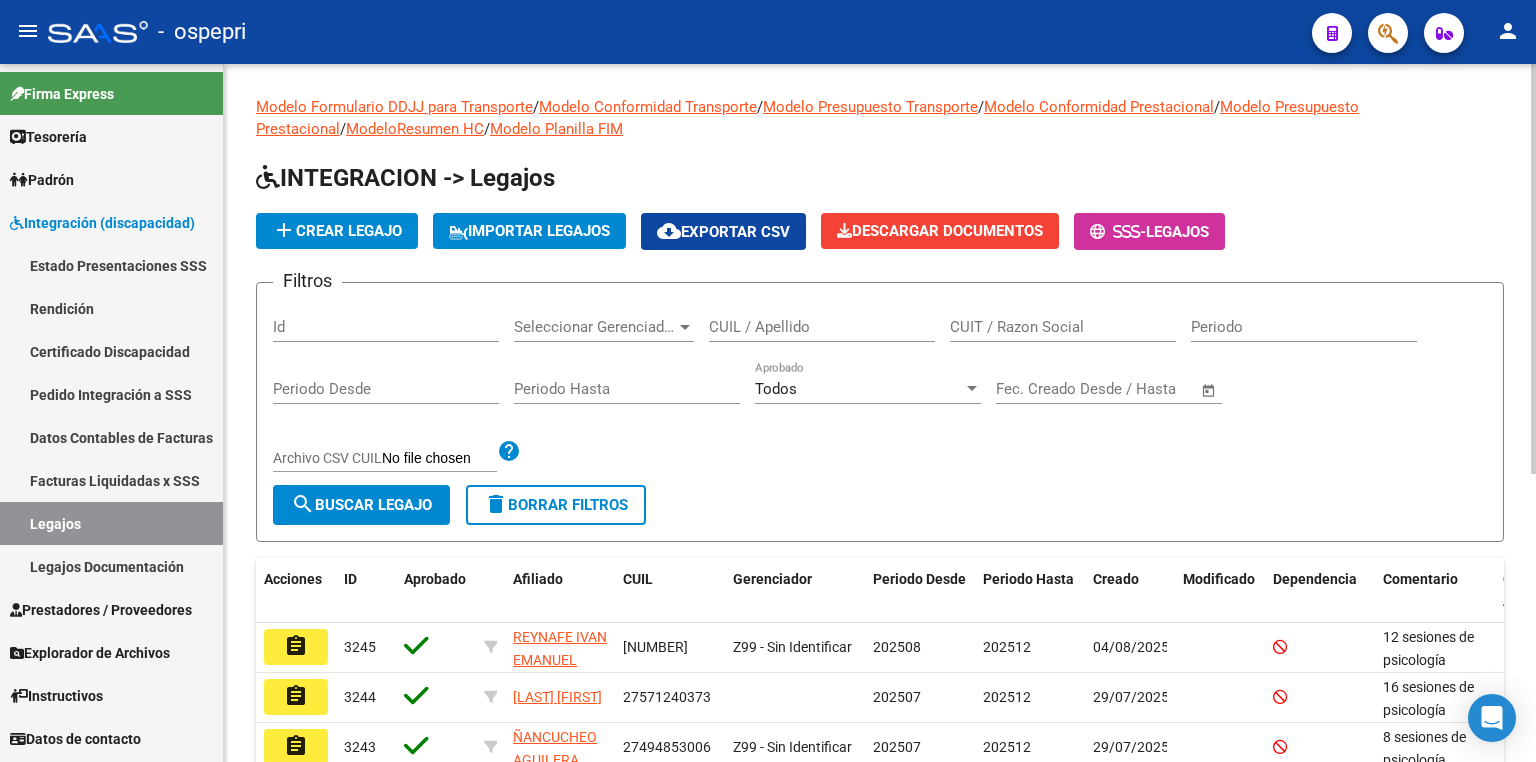 click on "CUIL / Apellido" at bounding box center (822, 327) 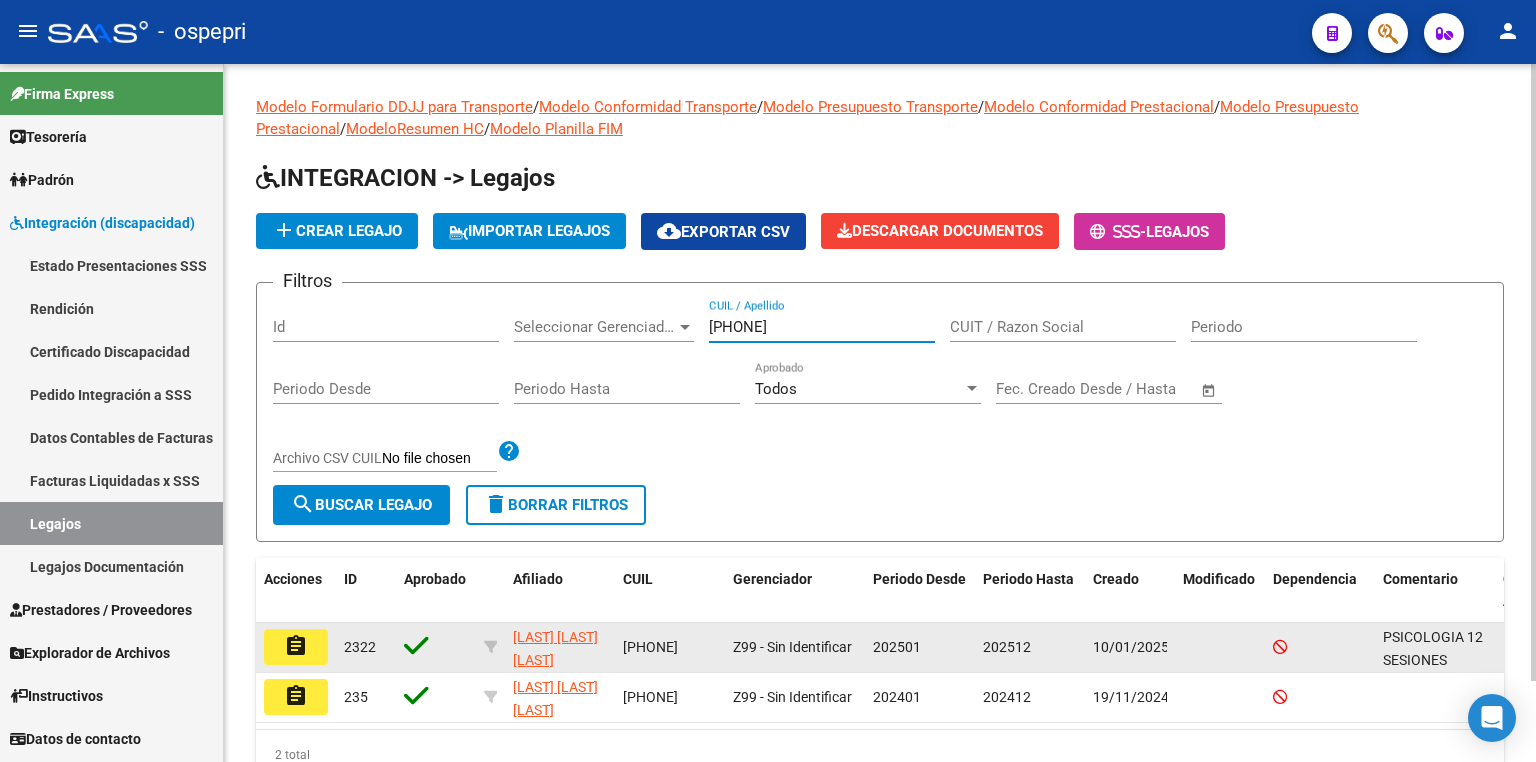 type on "[PHONE]" 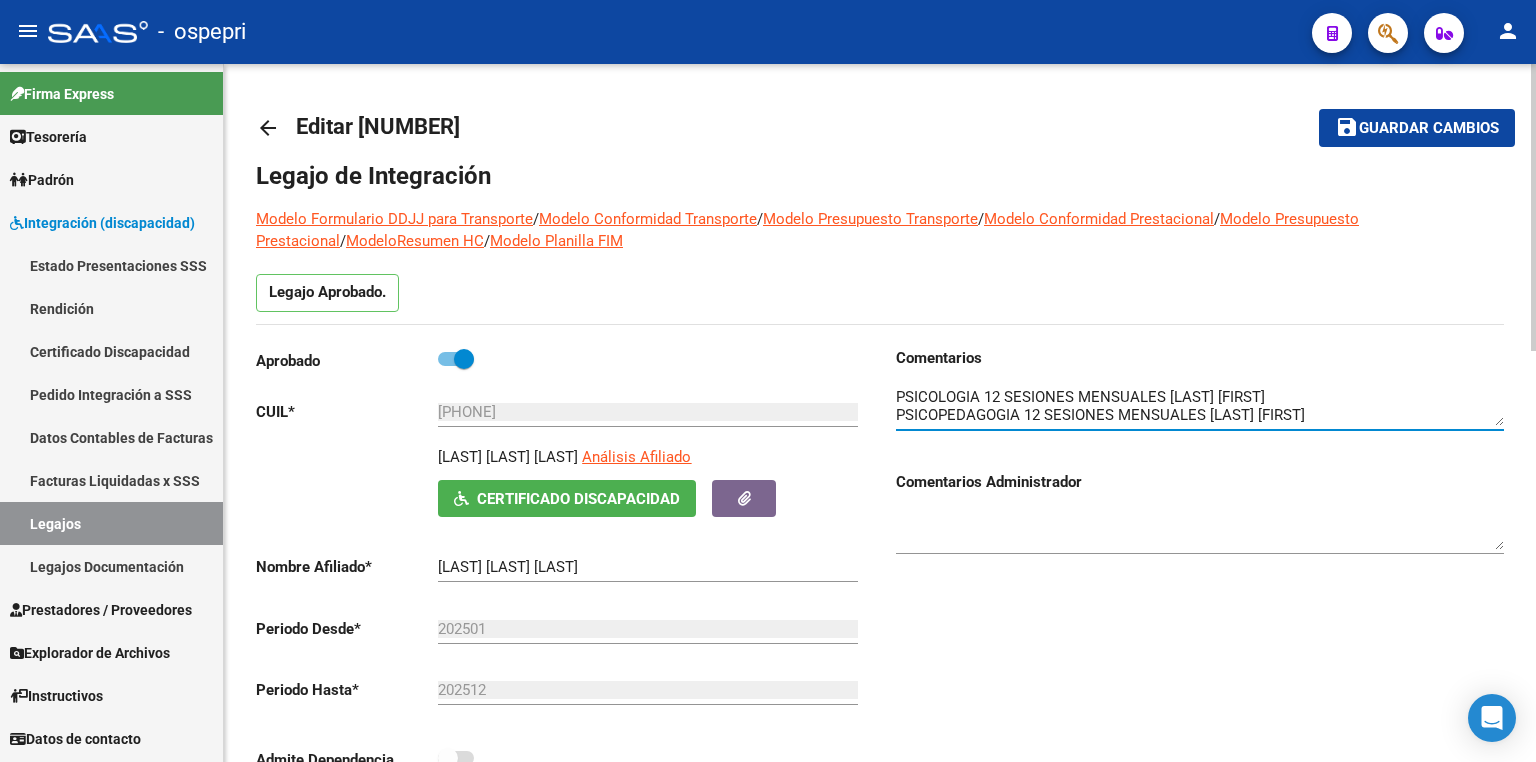 scroll, scrollTop: 17, scrollLeft: 0, axis: vertical 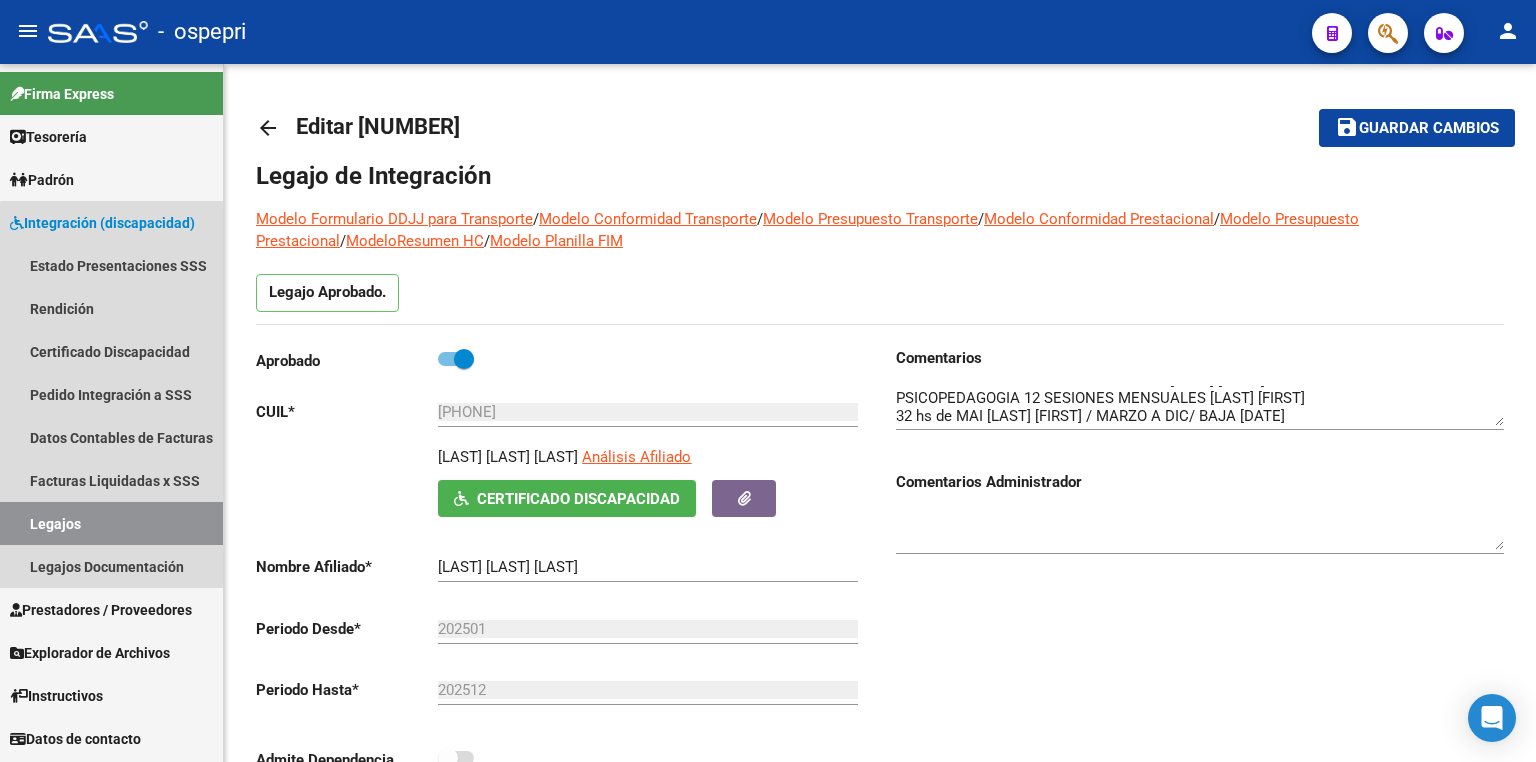 click on "Legajos" at bounding box center (111, 523) 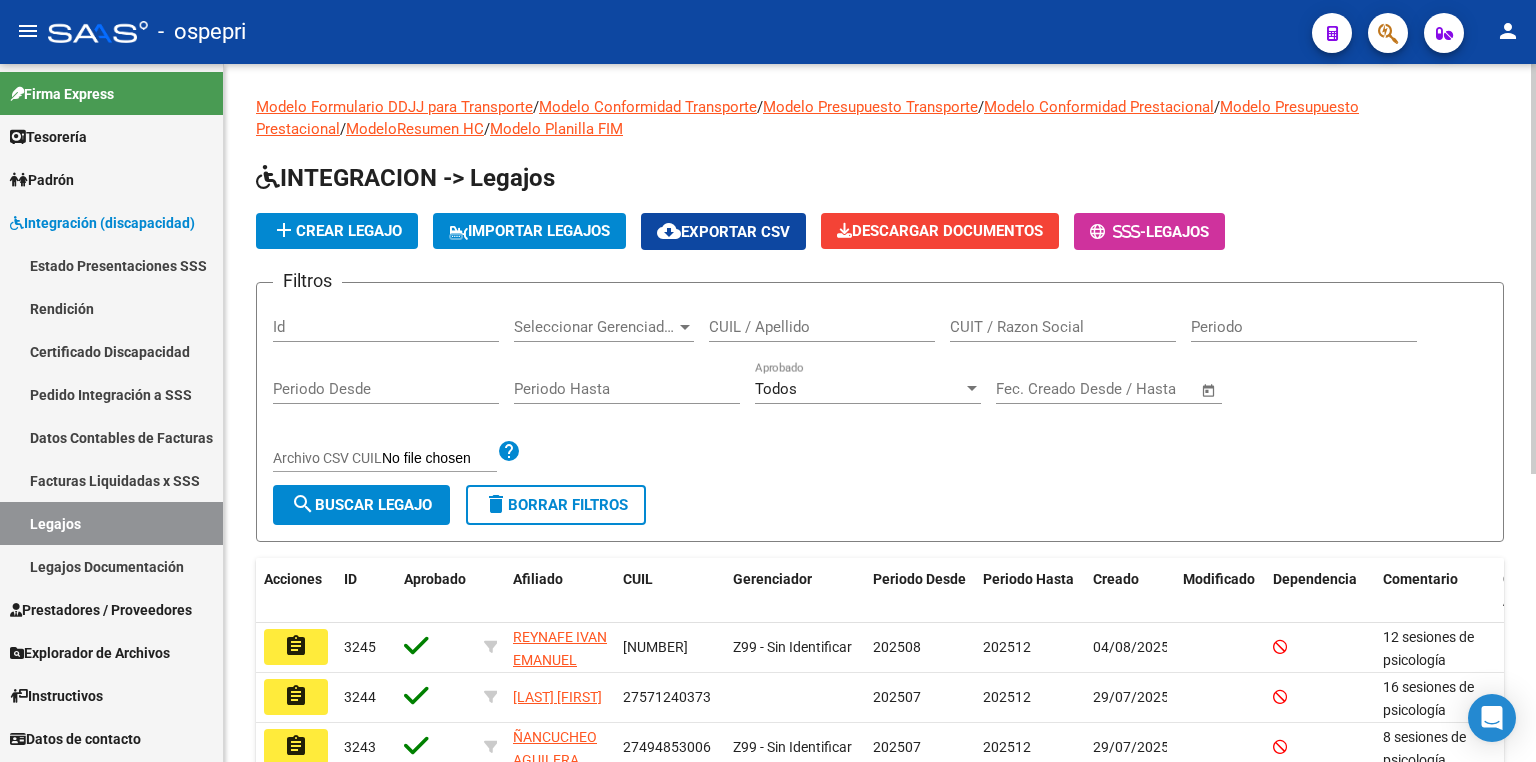 click on "CUIL / Apellido" at bounding box center [822, 327] 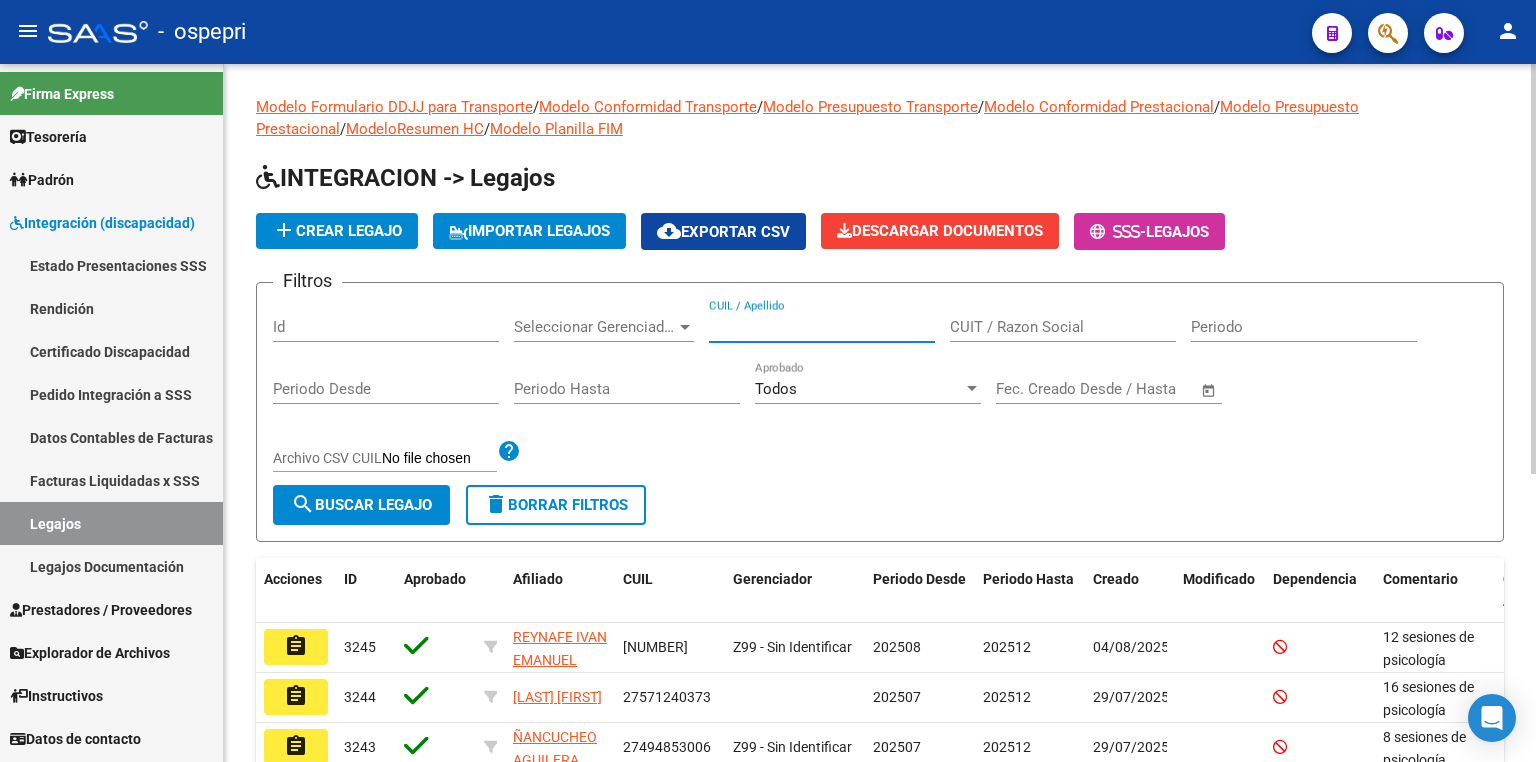 paste on "55633733" 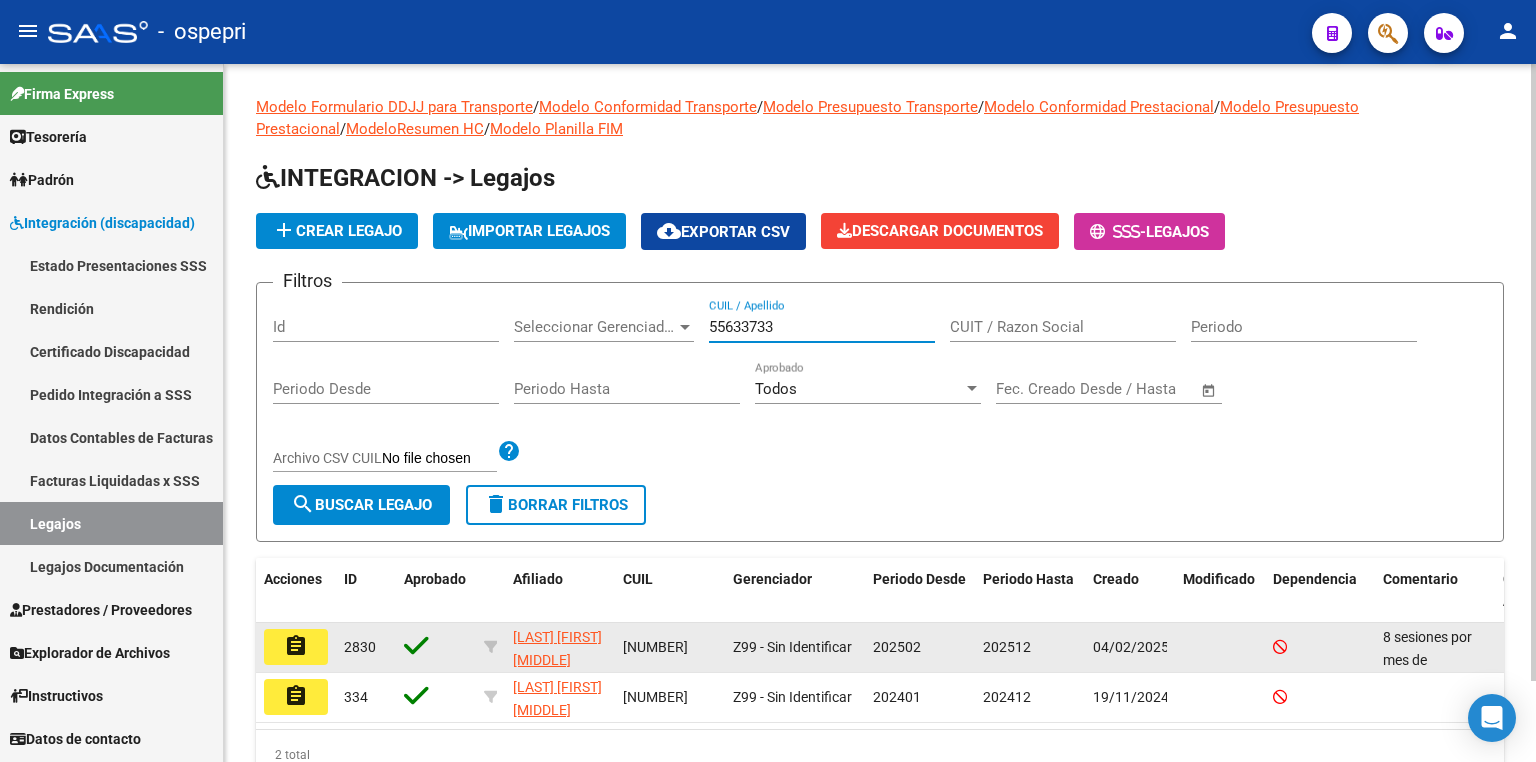 type on "55633733" 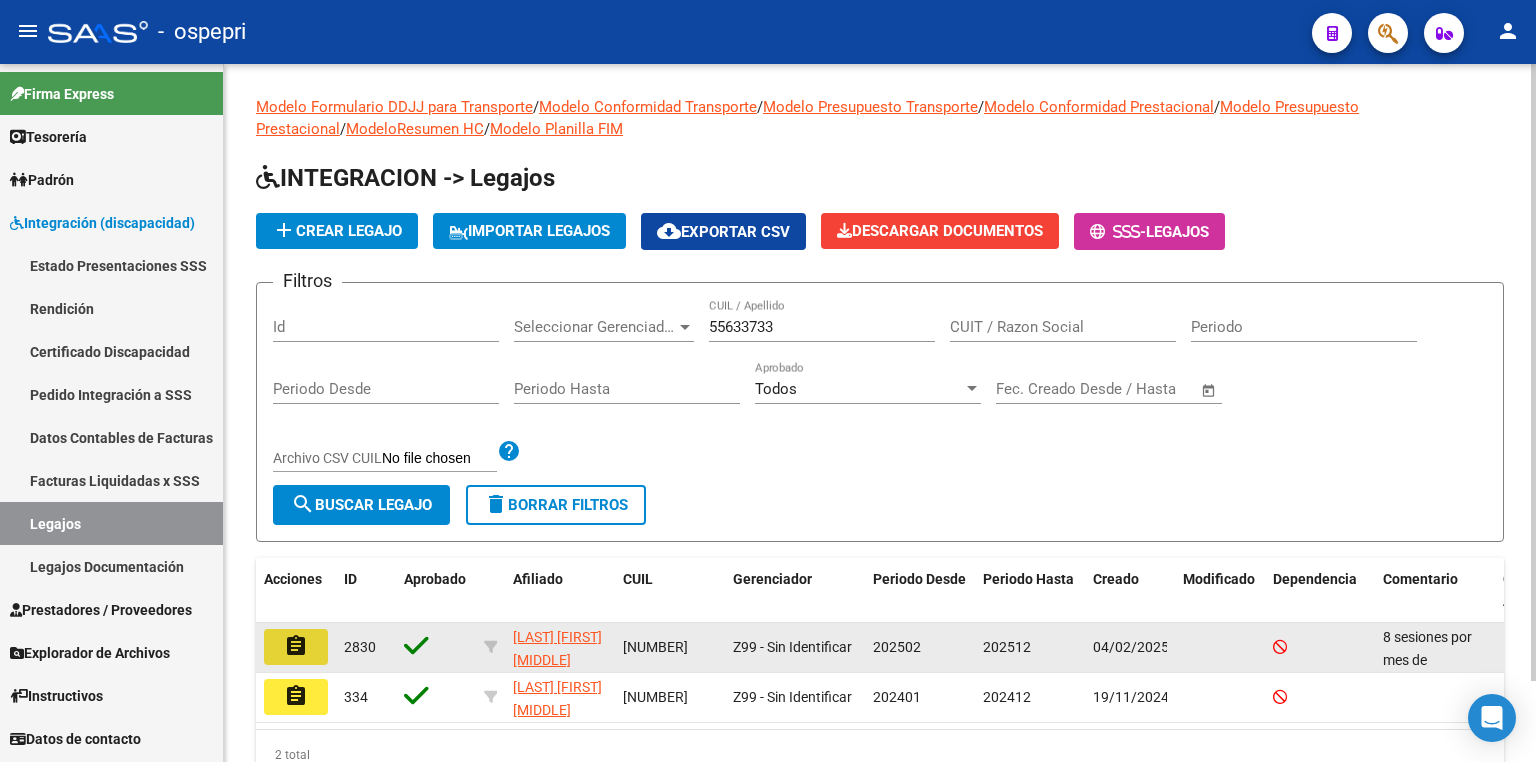 click on "assignment" 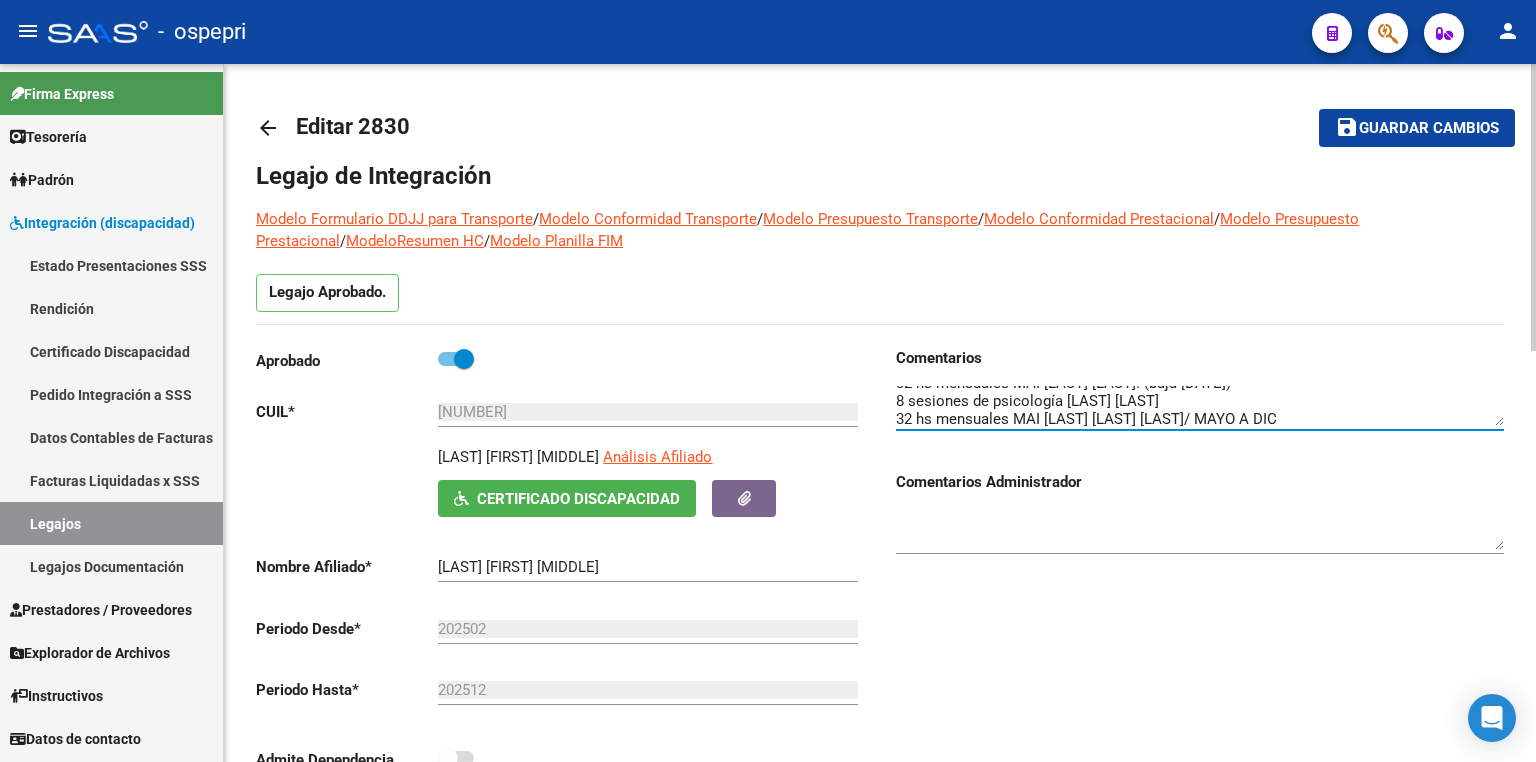 scroll, scrollTop: 36, scrollLeft: 0, axis: vertical 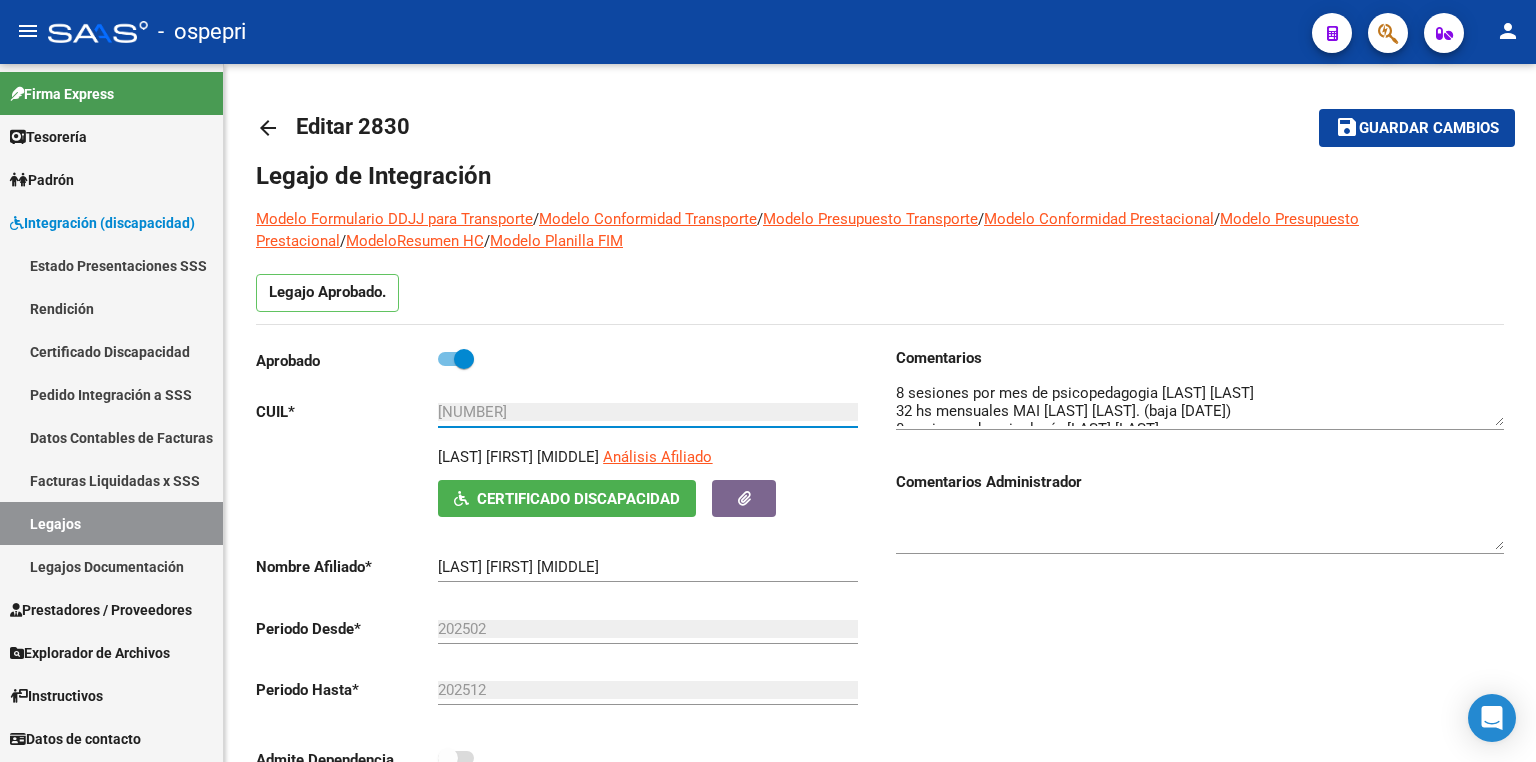 drag, startPoint x: 567, startPoint y: 410, endPoint x: 215, endPoint y: 428, distance: 352.45993 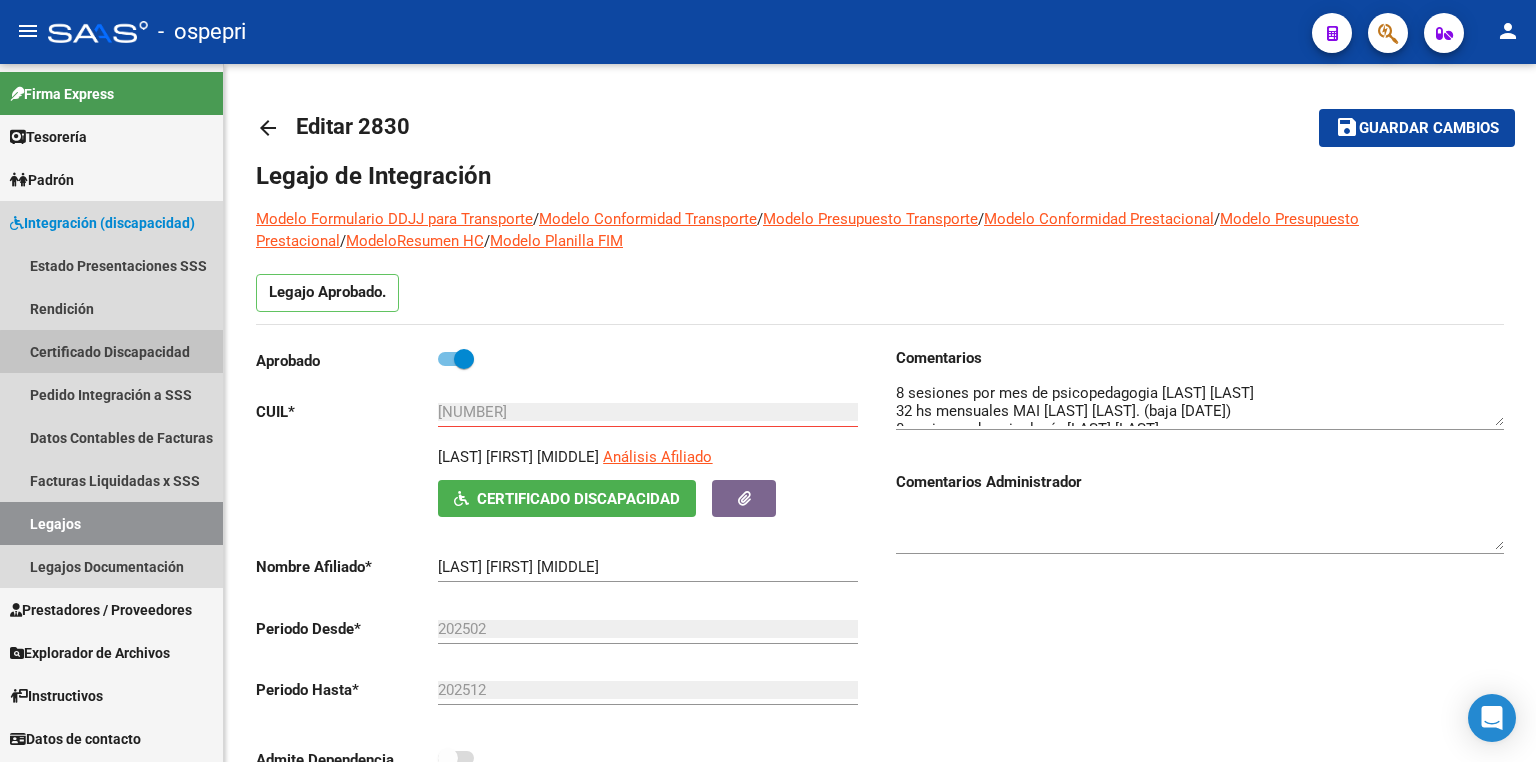 click on "Certificado Discapacidad" at bounding box center [111, 351] 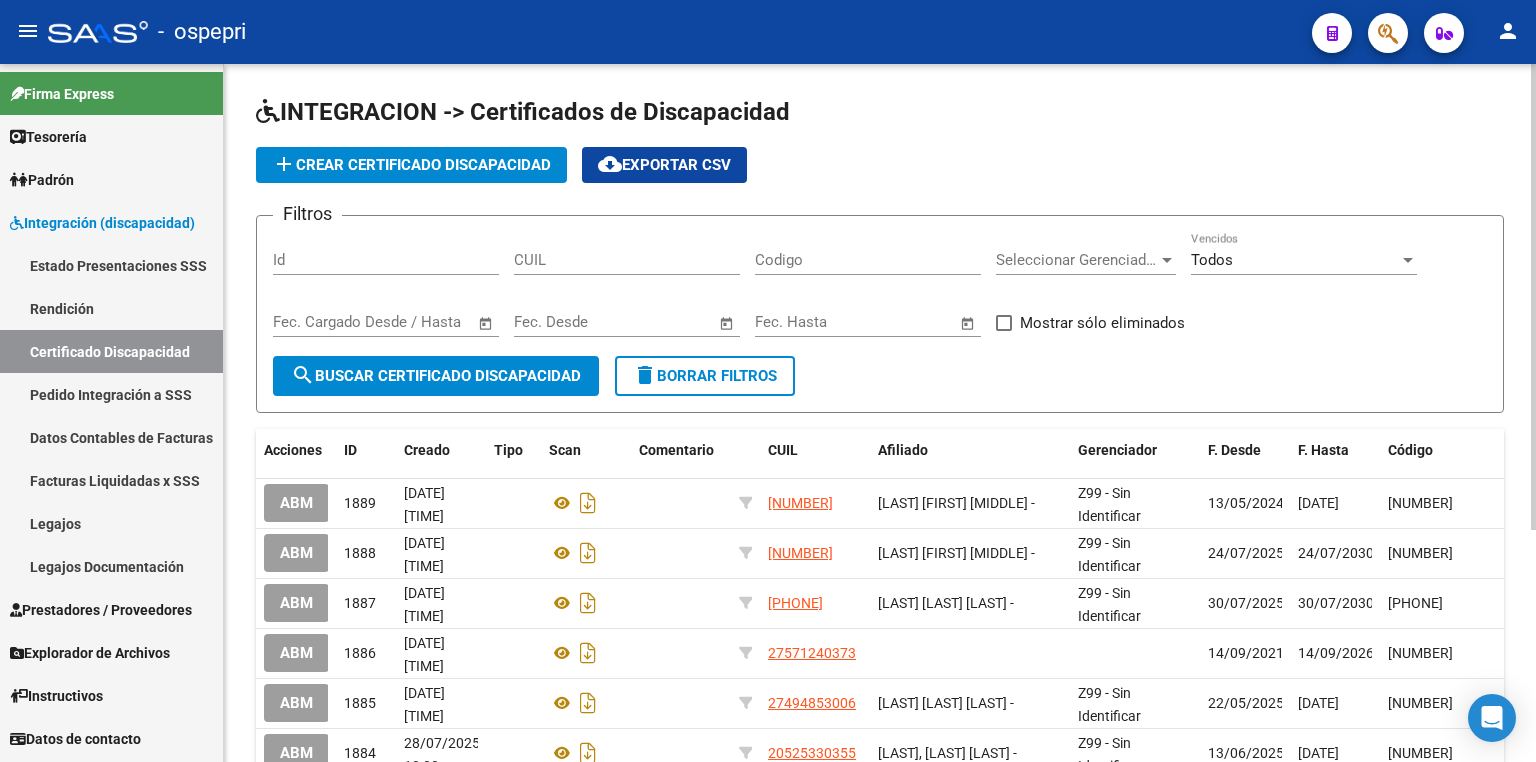 click on "add  Crear Certificado Discapacidad" 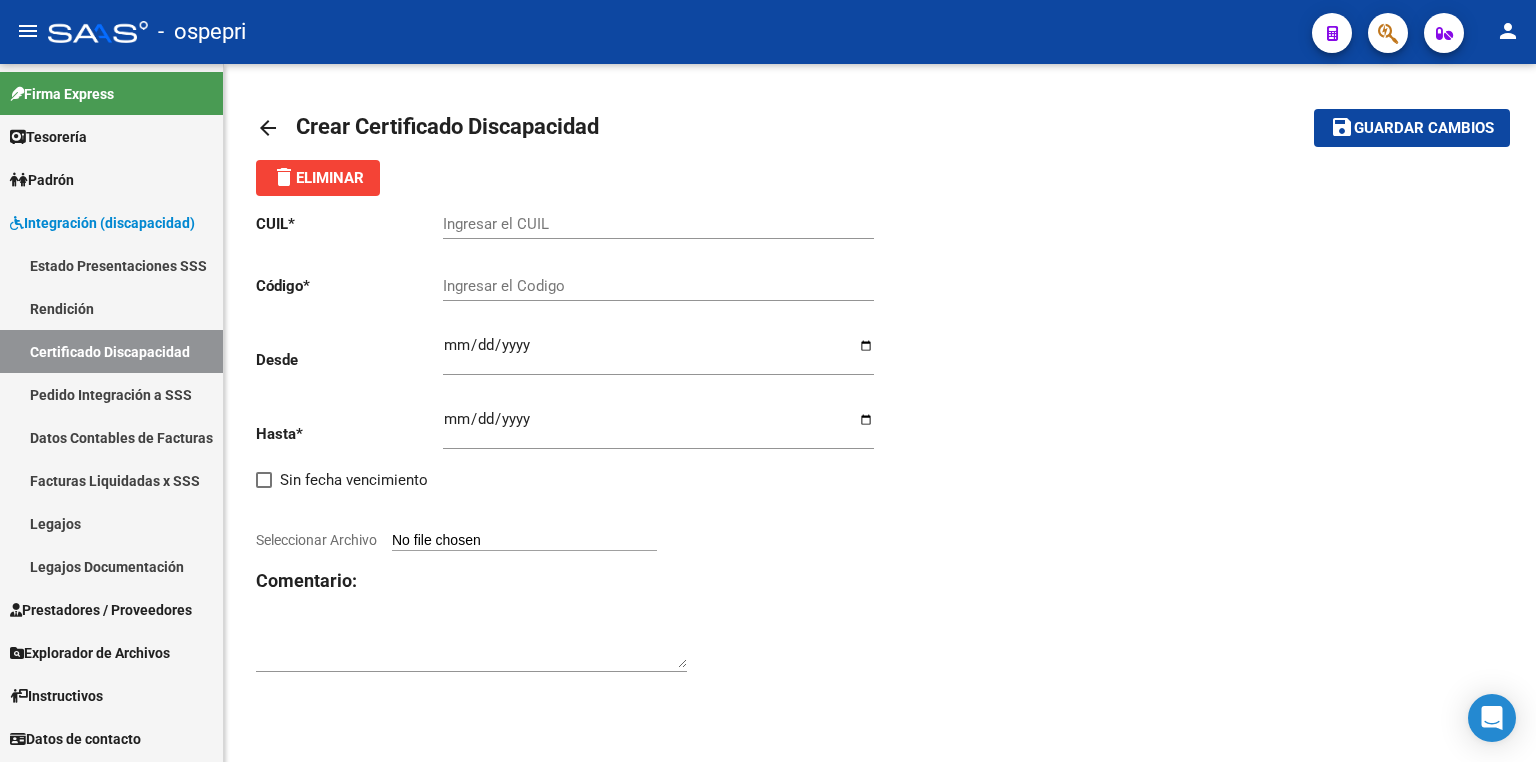 click on "Ingresar el CUIL" at bounding box center [658, 224] 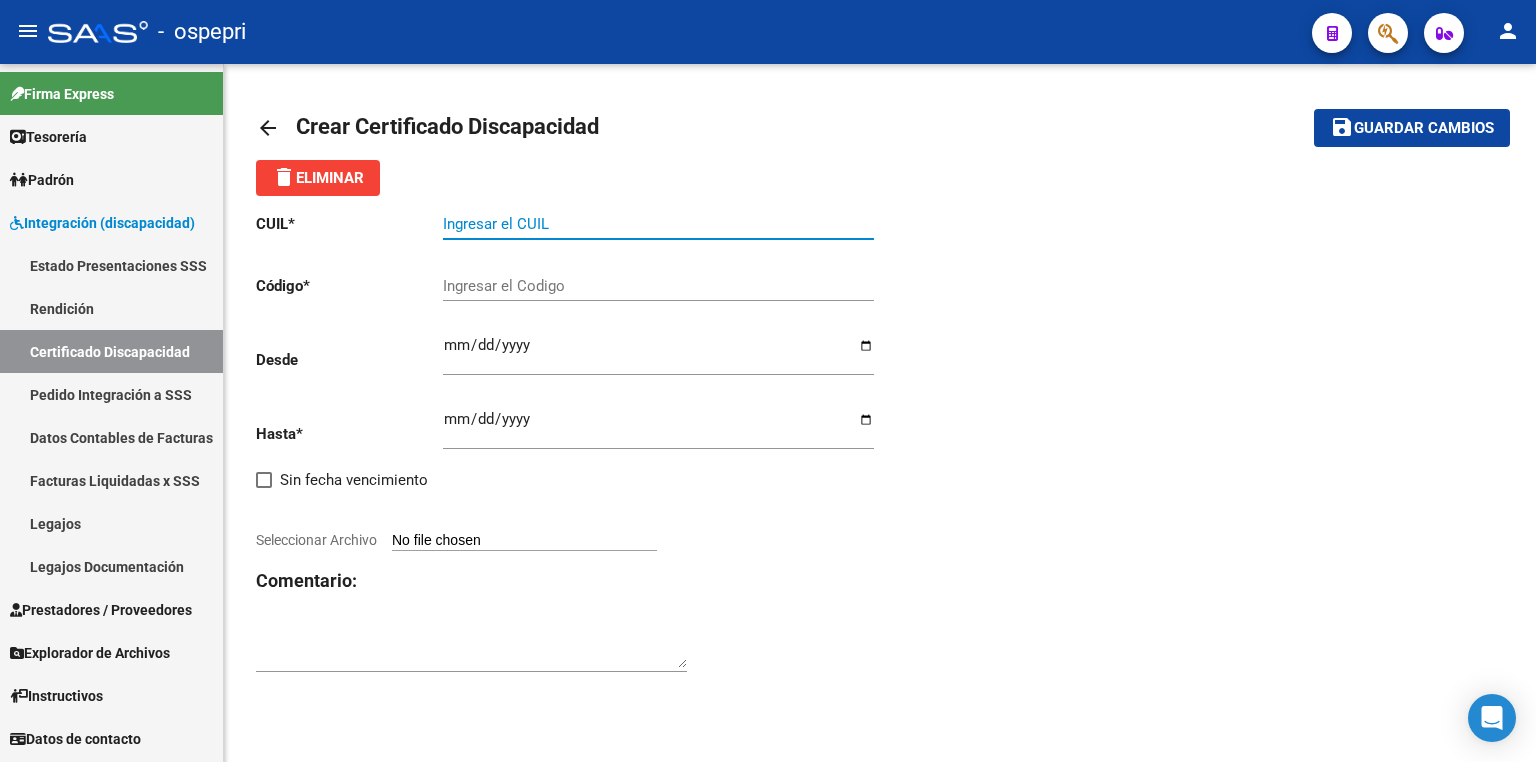 paste on "[NUMBER]" 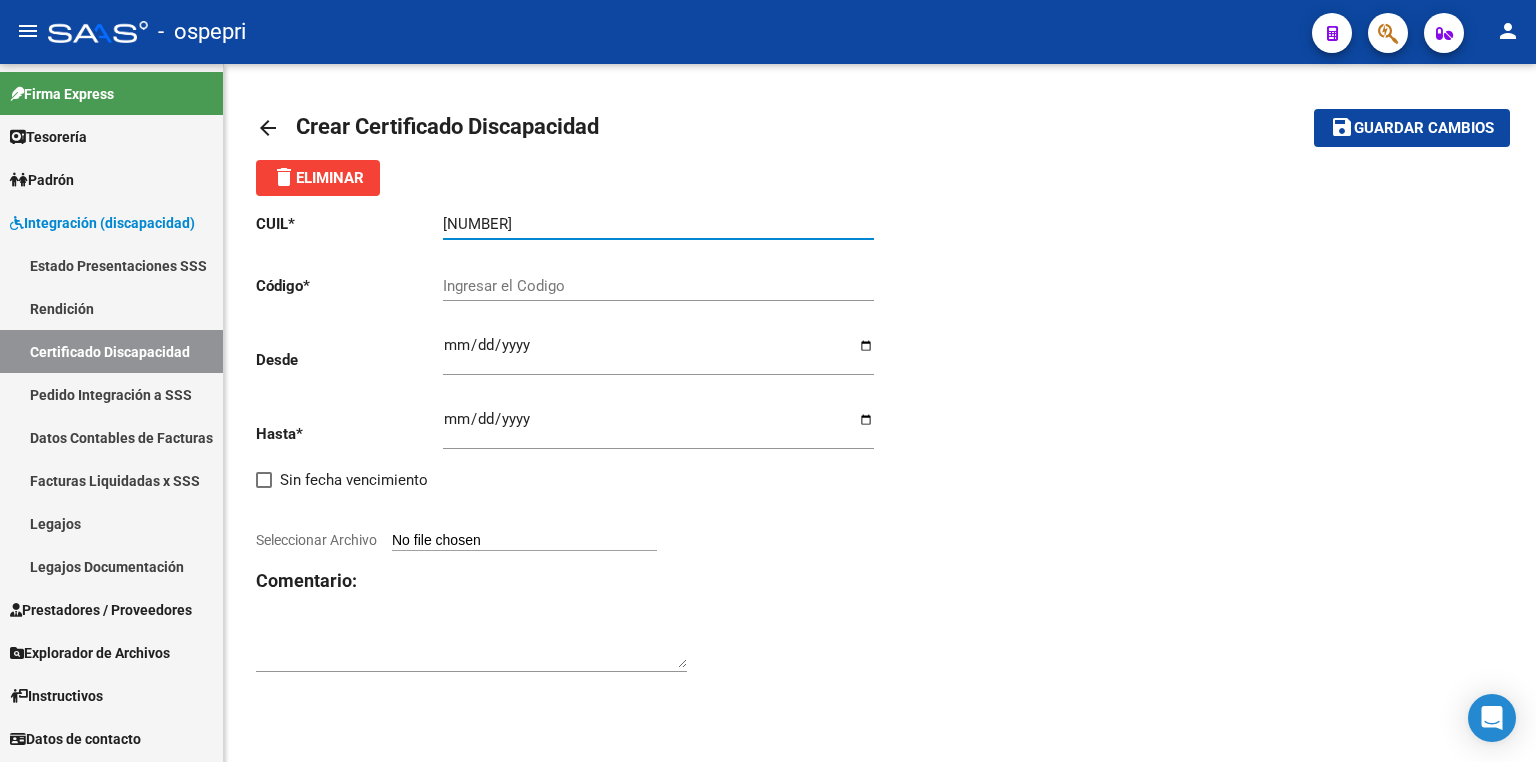 type on "[NUMBER]" 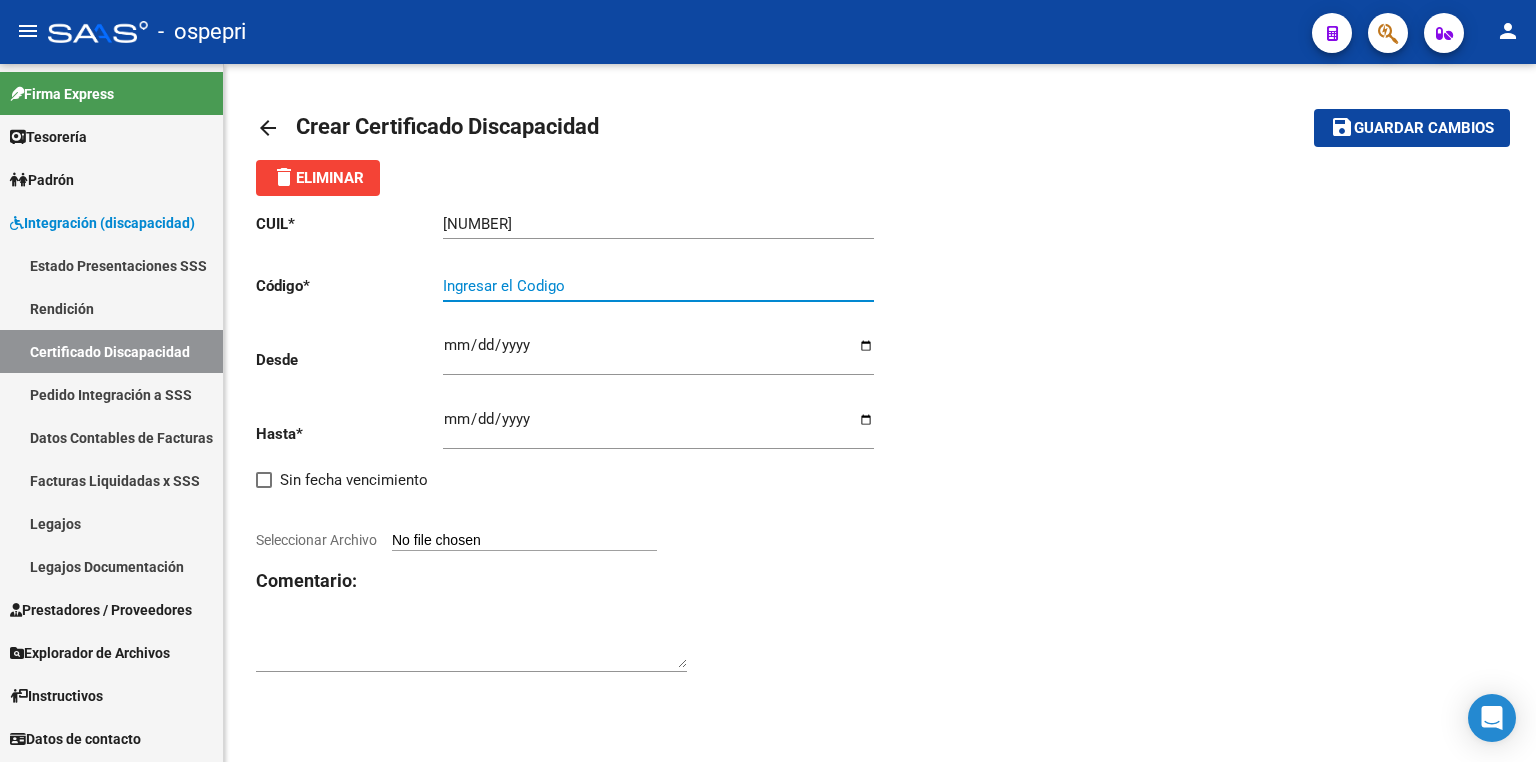paste on "[NUMBER]" 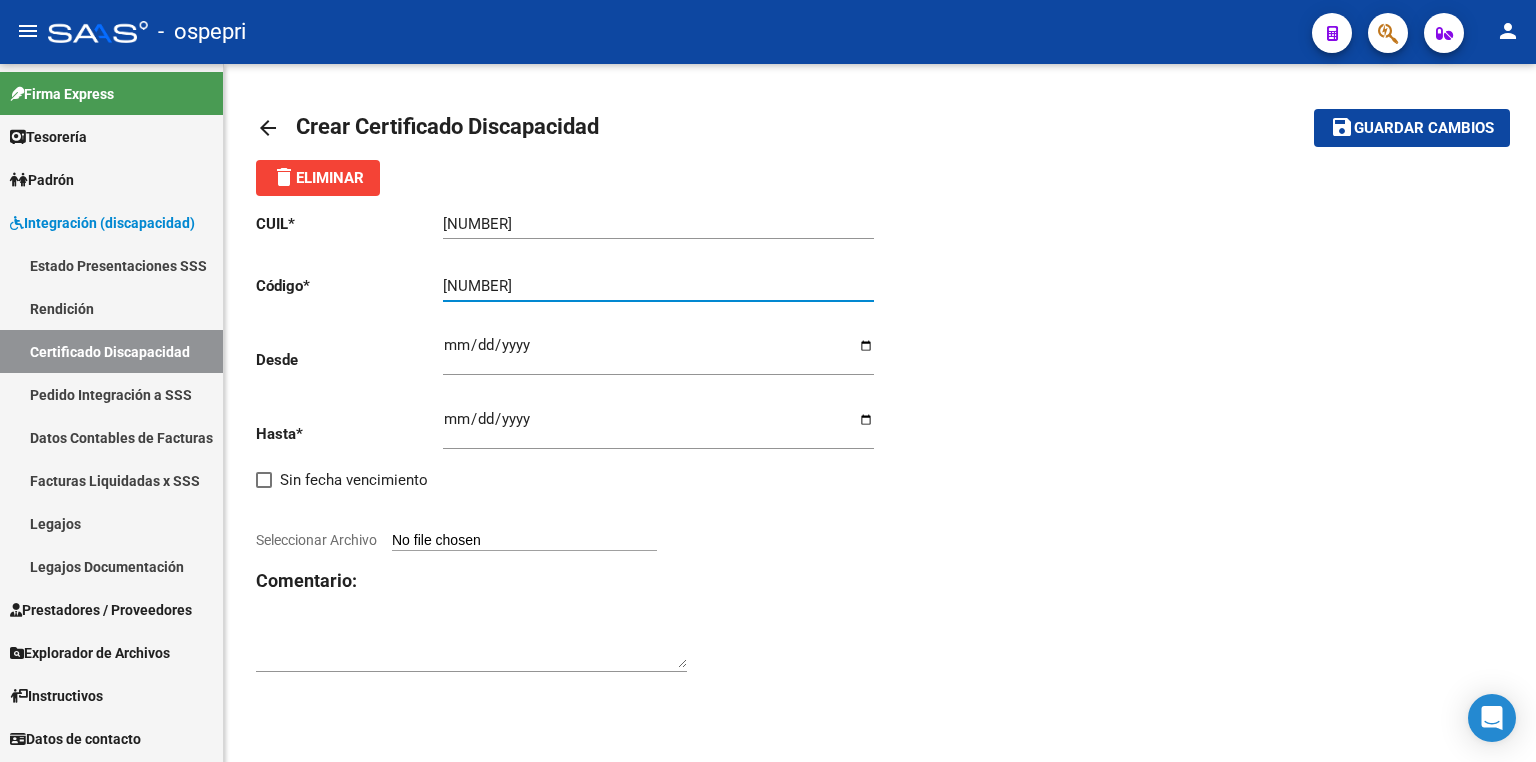 type on "[NUMBER]" 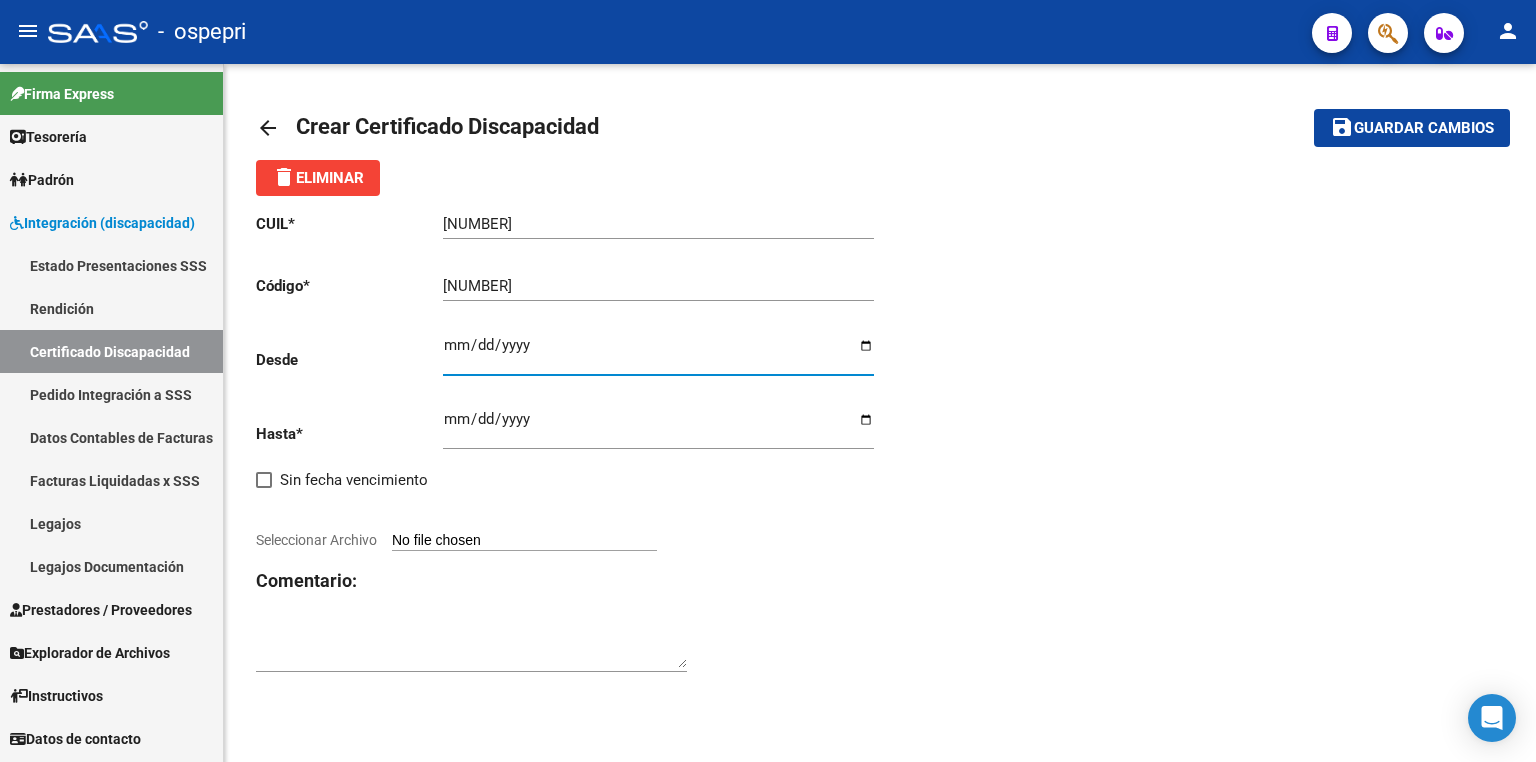 click on "Ingresar fec. Desde" at bounding box center (658, 353) 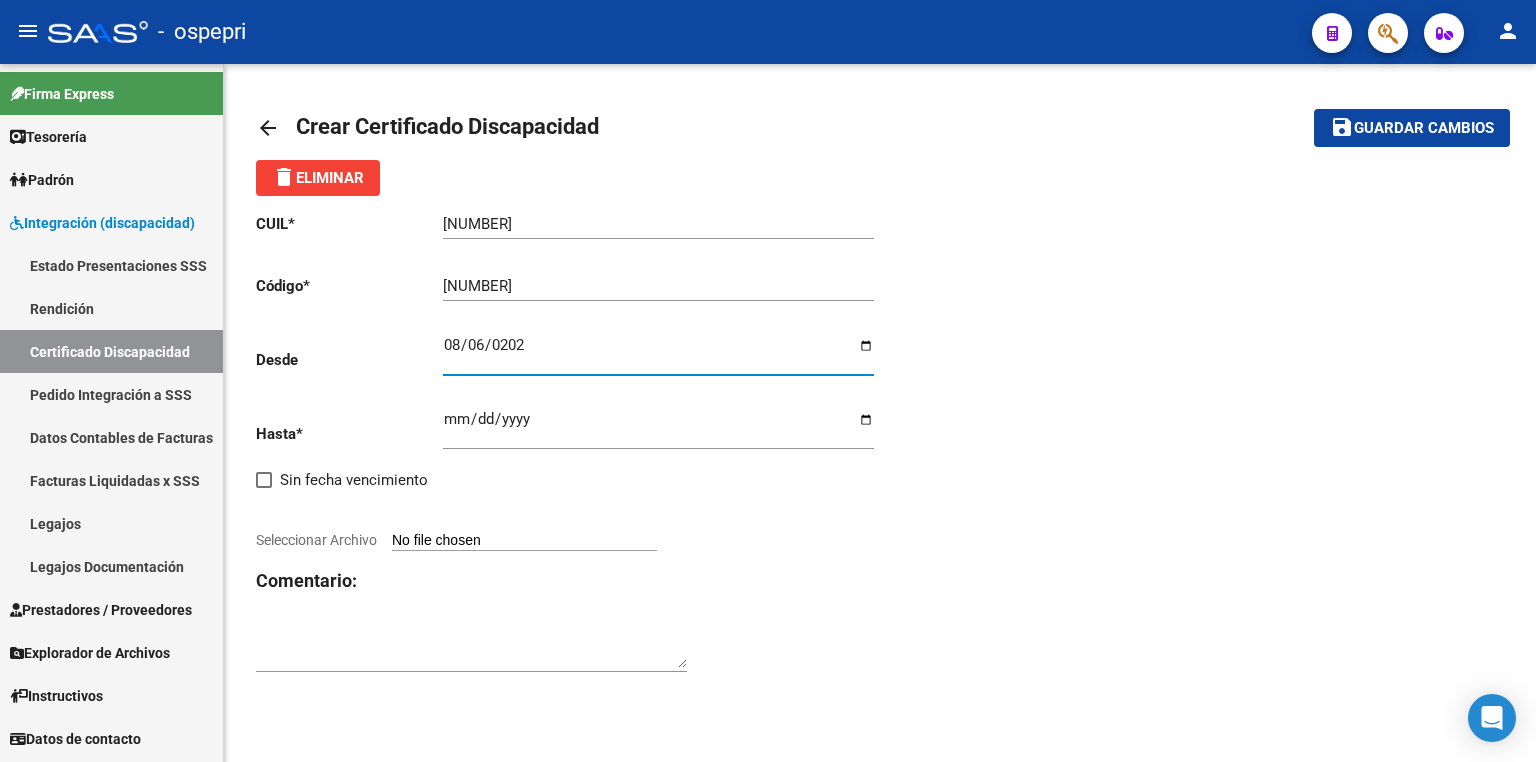 type on "2025-08-06" 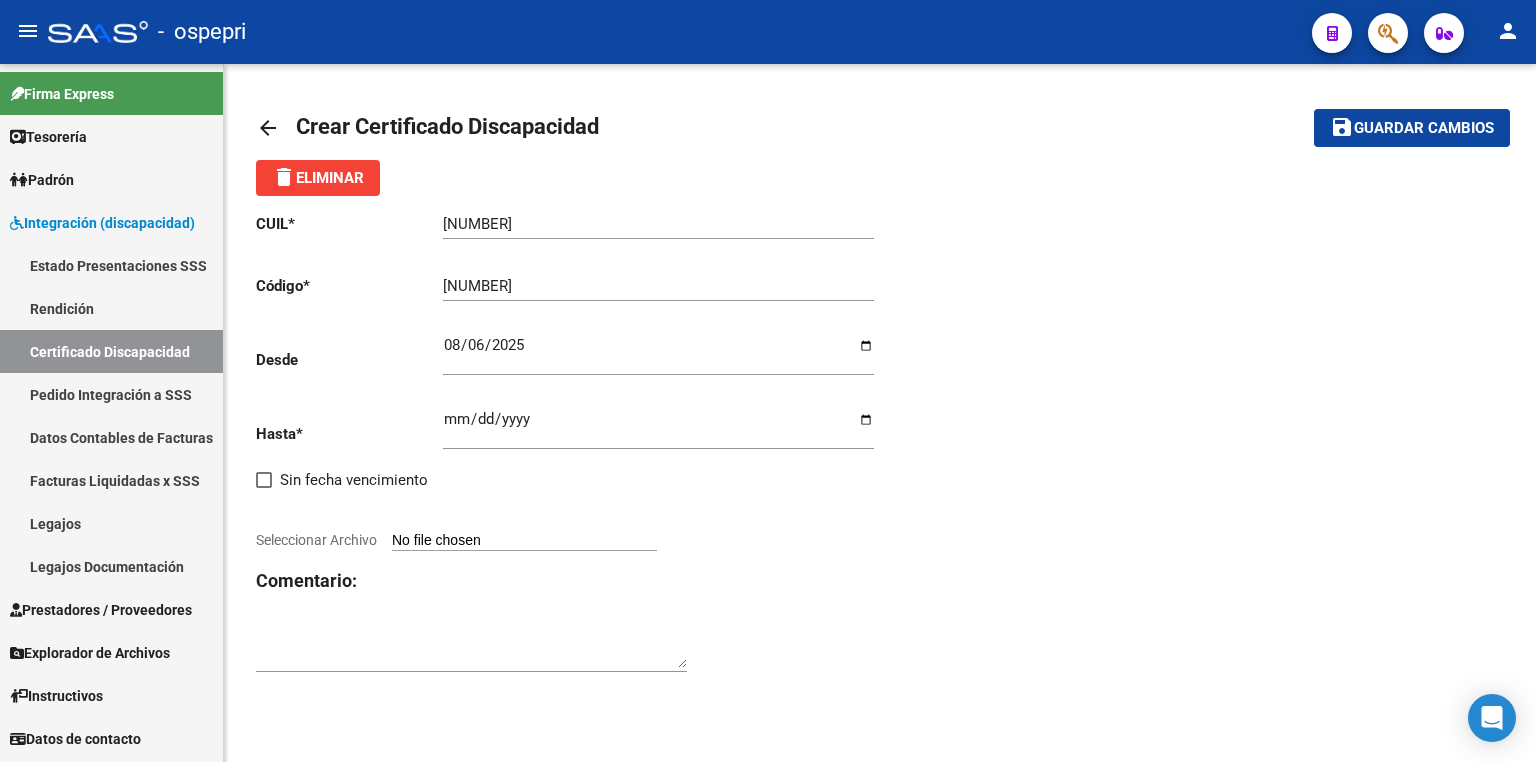 click on "Ingresar fec. Hasta" 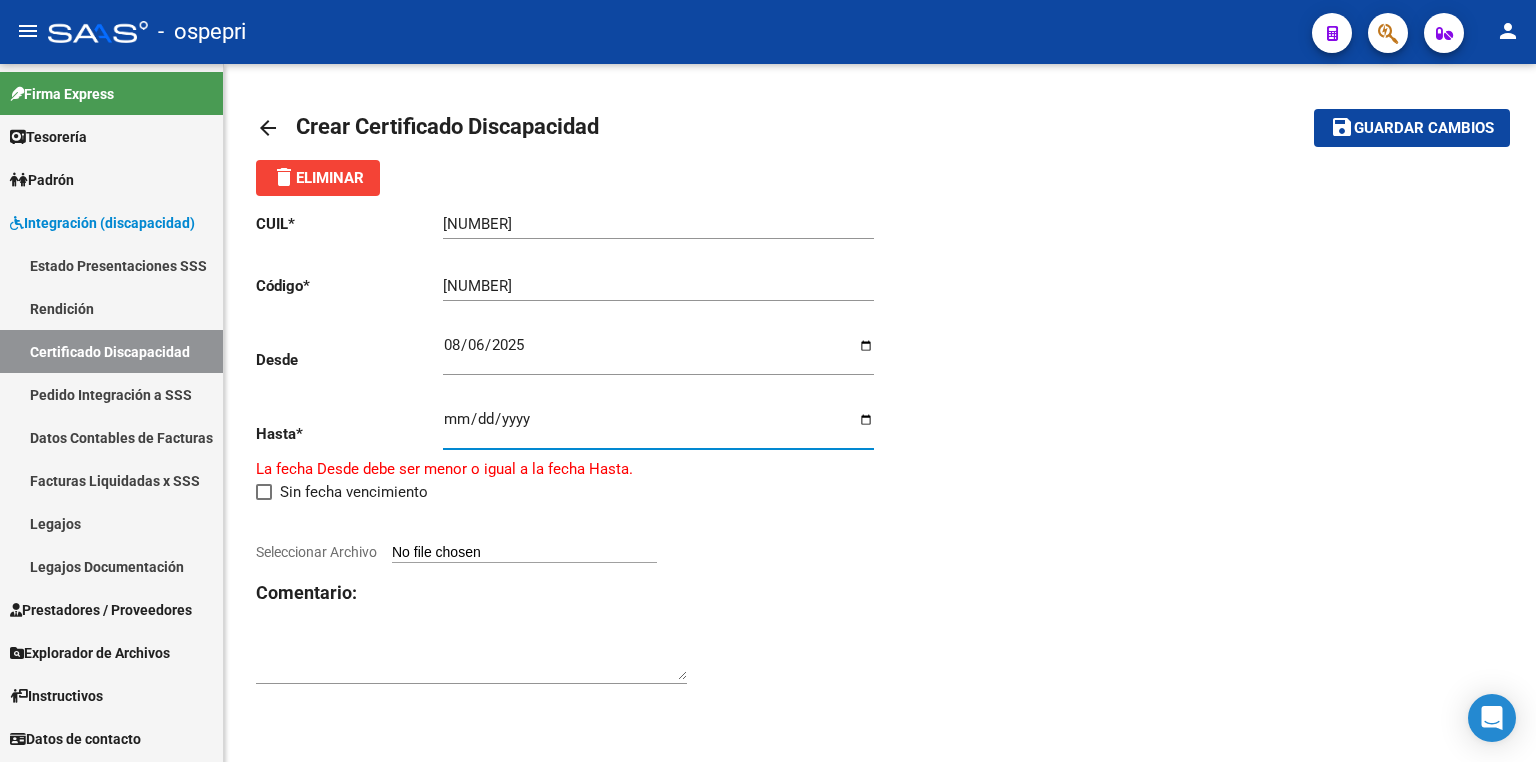 type on "[DATE]" 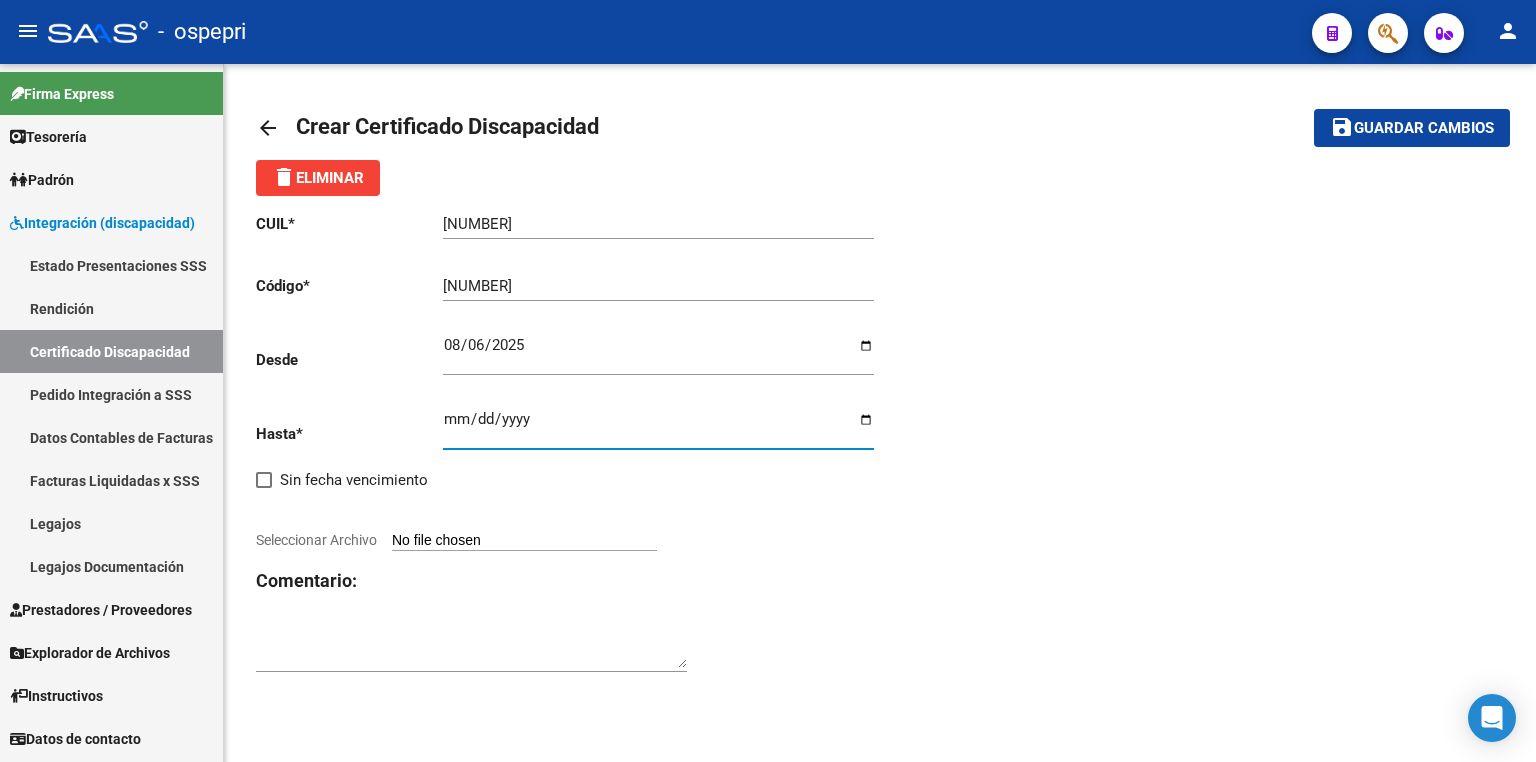 click on "Seleccionar Archivo" at bounding box center [524, 541] 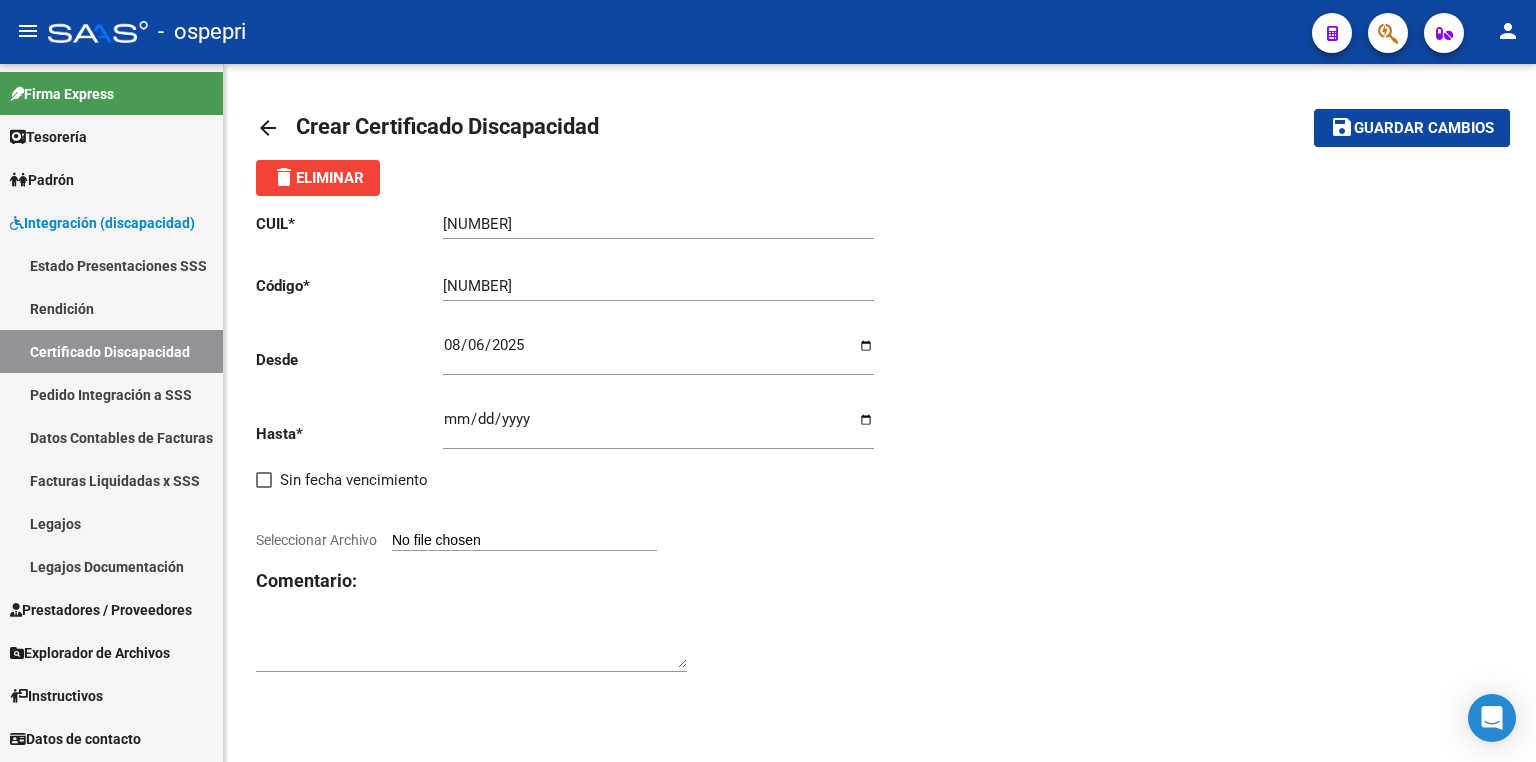type on "C:\fakepath\CUD.pdf" 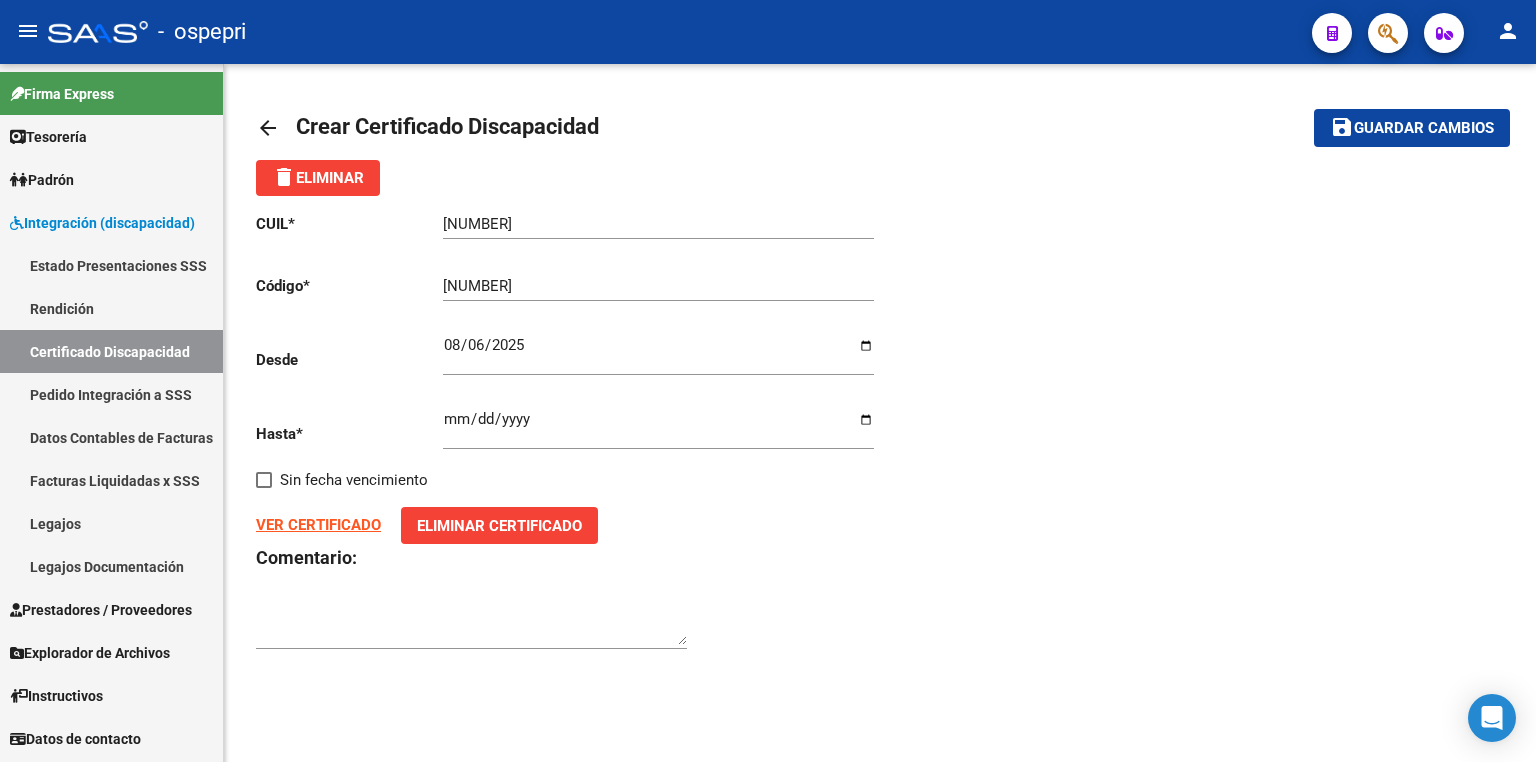 click on "Guardar cambios" 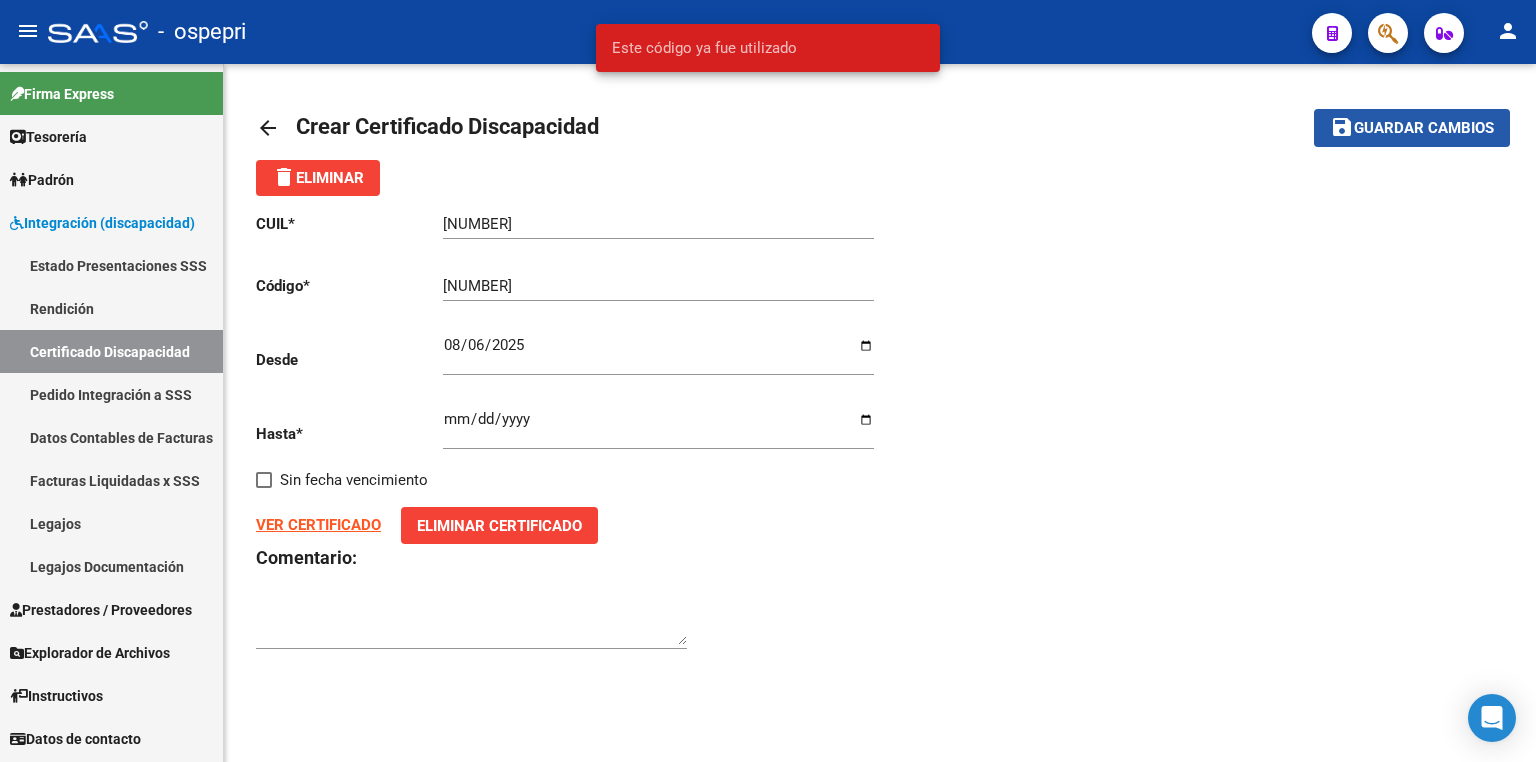 click on "Guardar cambios" 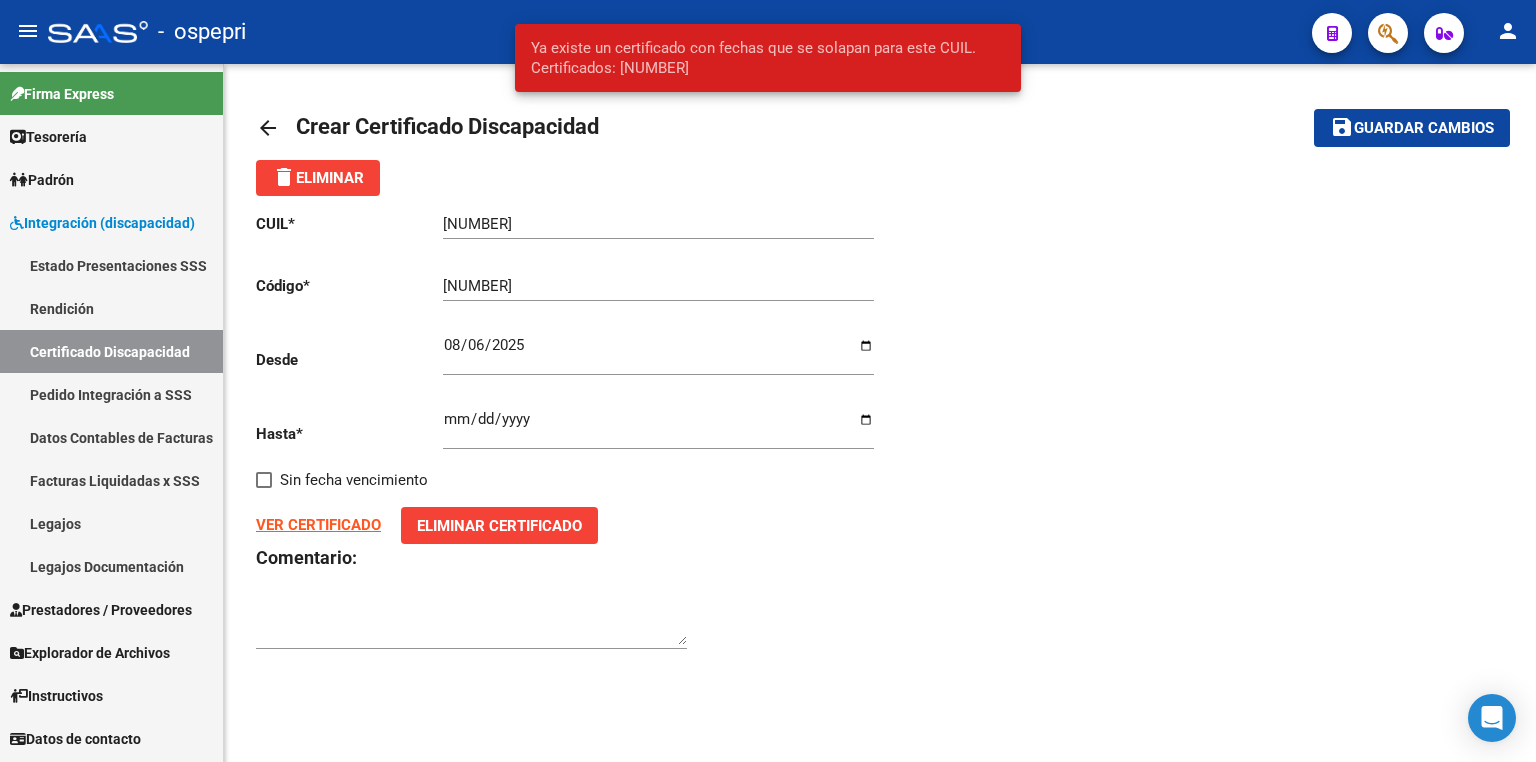 click on "CUIL  *   [NUMBER] Ingresar el CUIL  Código  *   [NUMBER] Ingresar el Codigo  Desde    [DATE] Ingresar fec. Desde  Hasta  *   [DATE] Ingresar fec. Hasta     Sin fecha vencimiento  VER CERTIFICADO       Eliminar Certificado Comentario:" 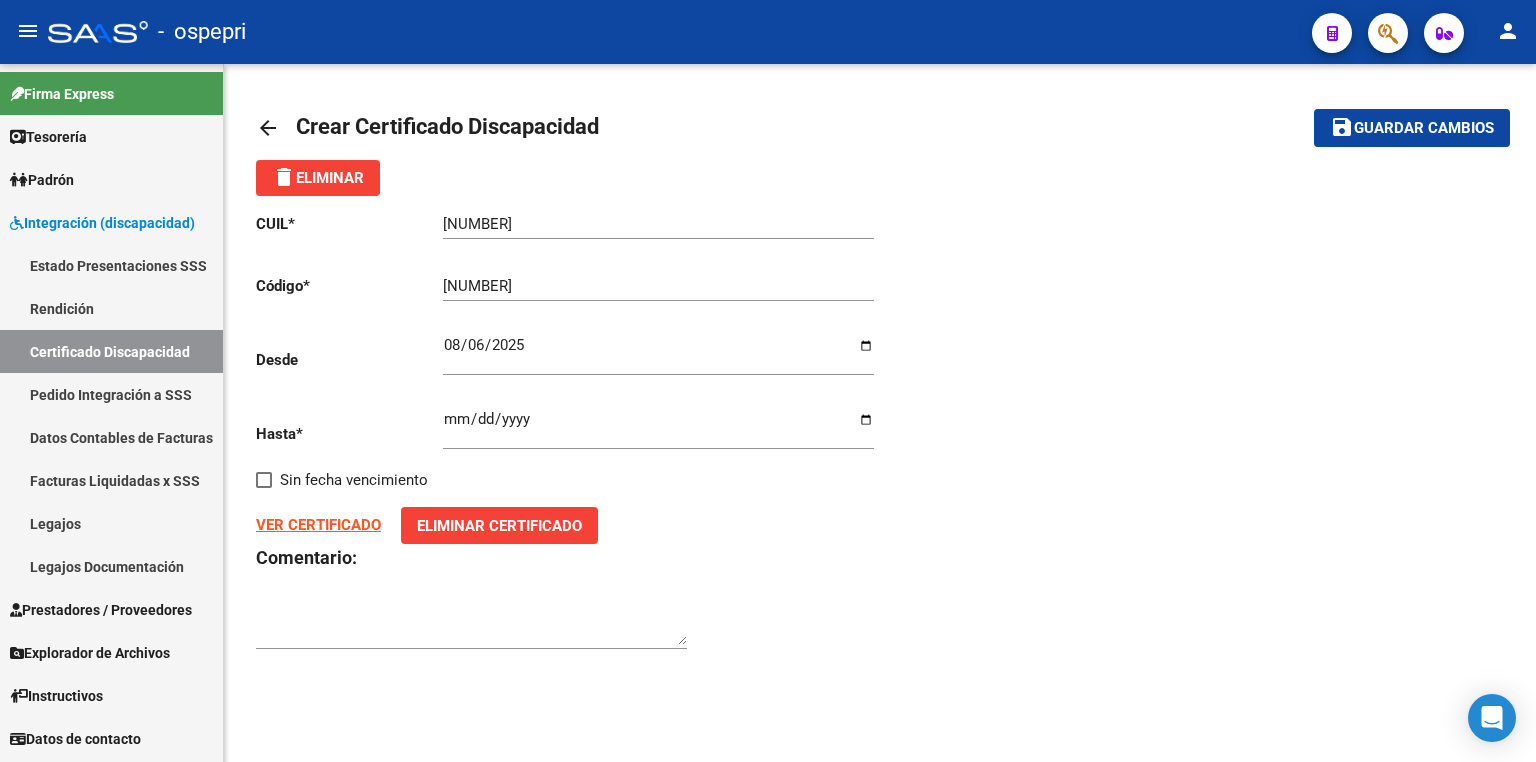 click on "CUIL  *   [NUMBER] Ingresar el CUIL  Código  *   [NUMBER] Ingresar el Codigo  Desde    [DATE] Ingresar fec. Desde  Hasta  *   [DATE] Ingresar fec. Hasta     Sin fecha vencimiento  VER CERTIFICADO       Eliminar Certificado Comentario:" 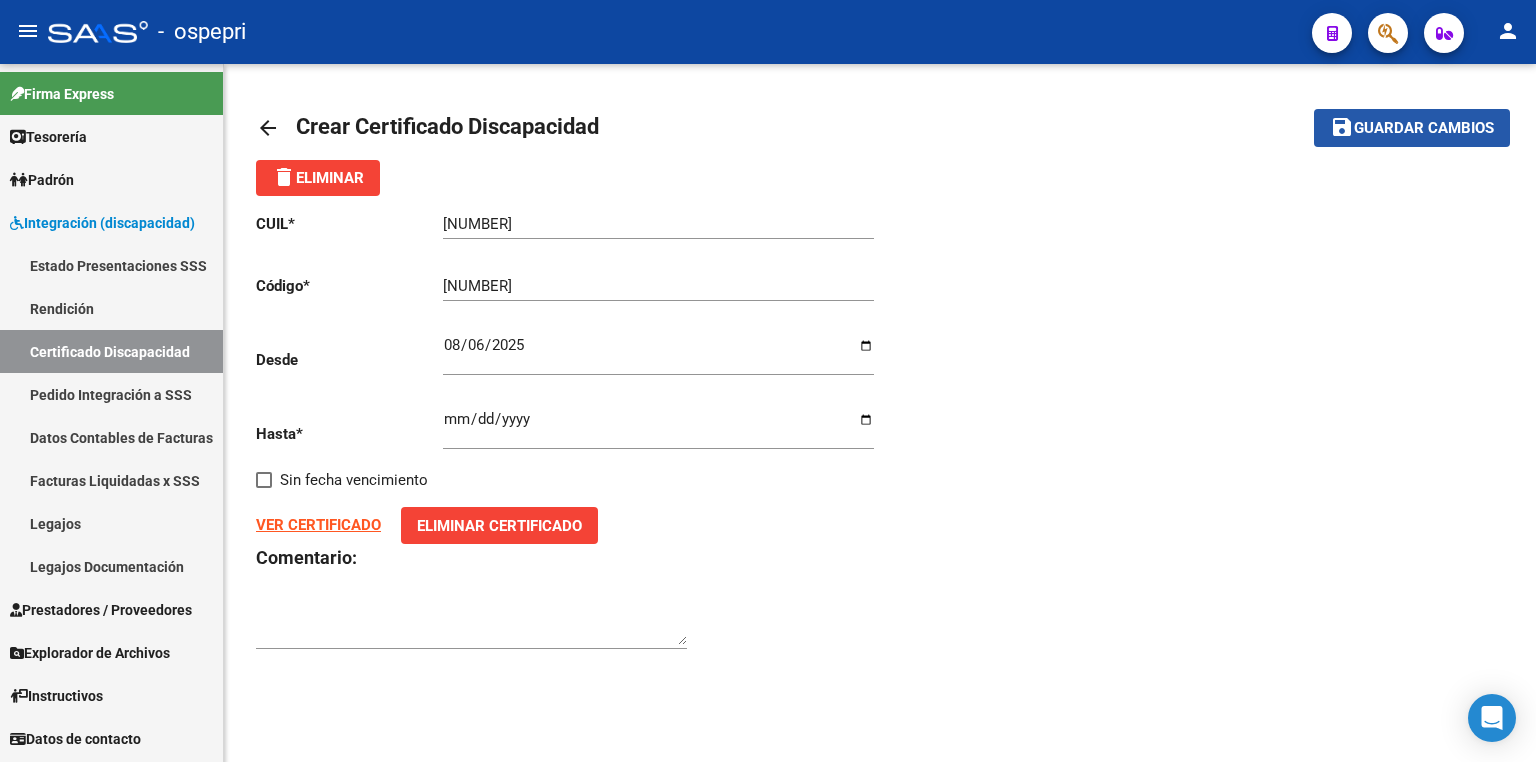 click on "Guardar cambios" 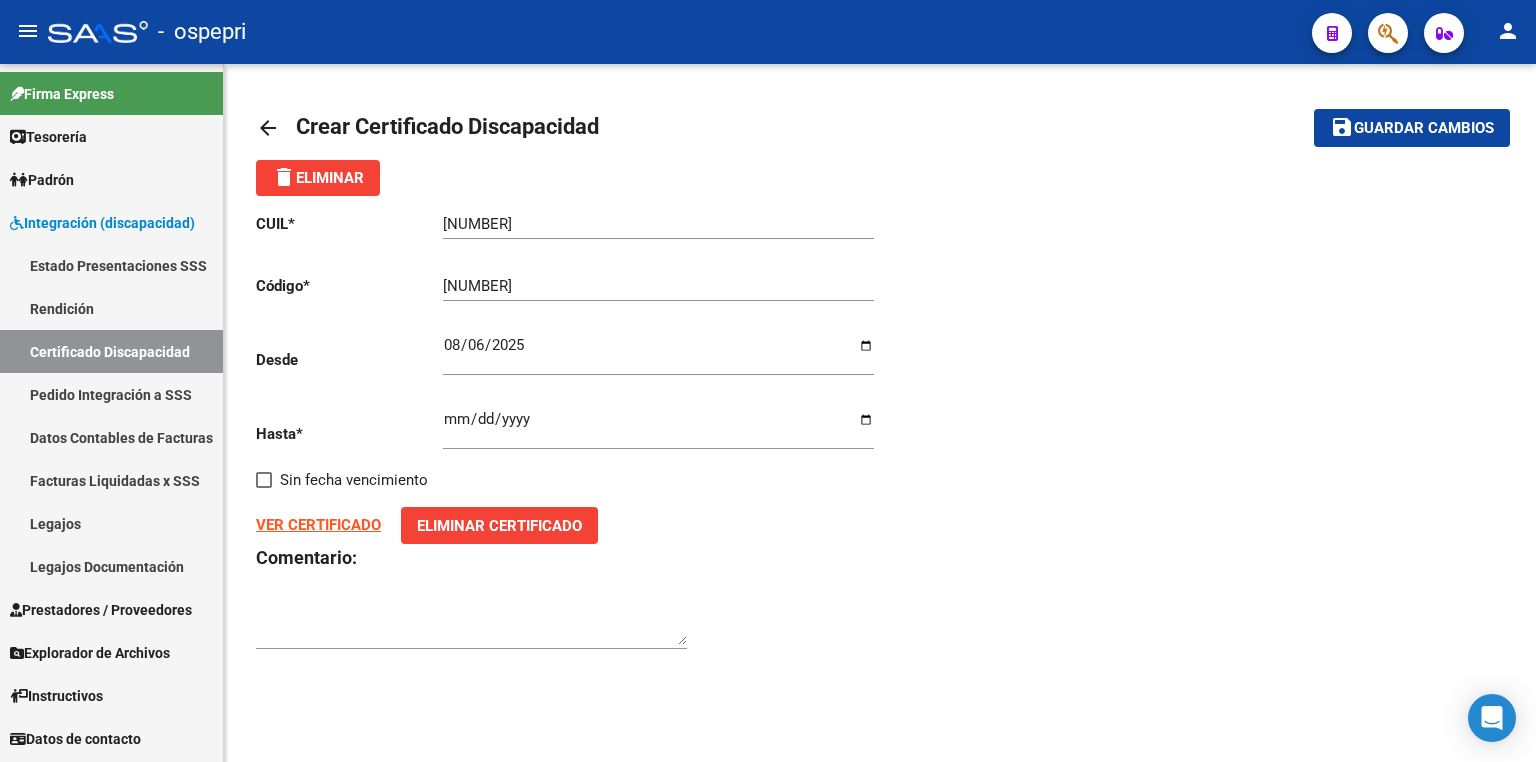 click on "Legajos" at bounding box center [111, 523] 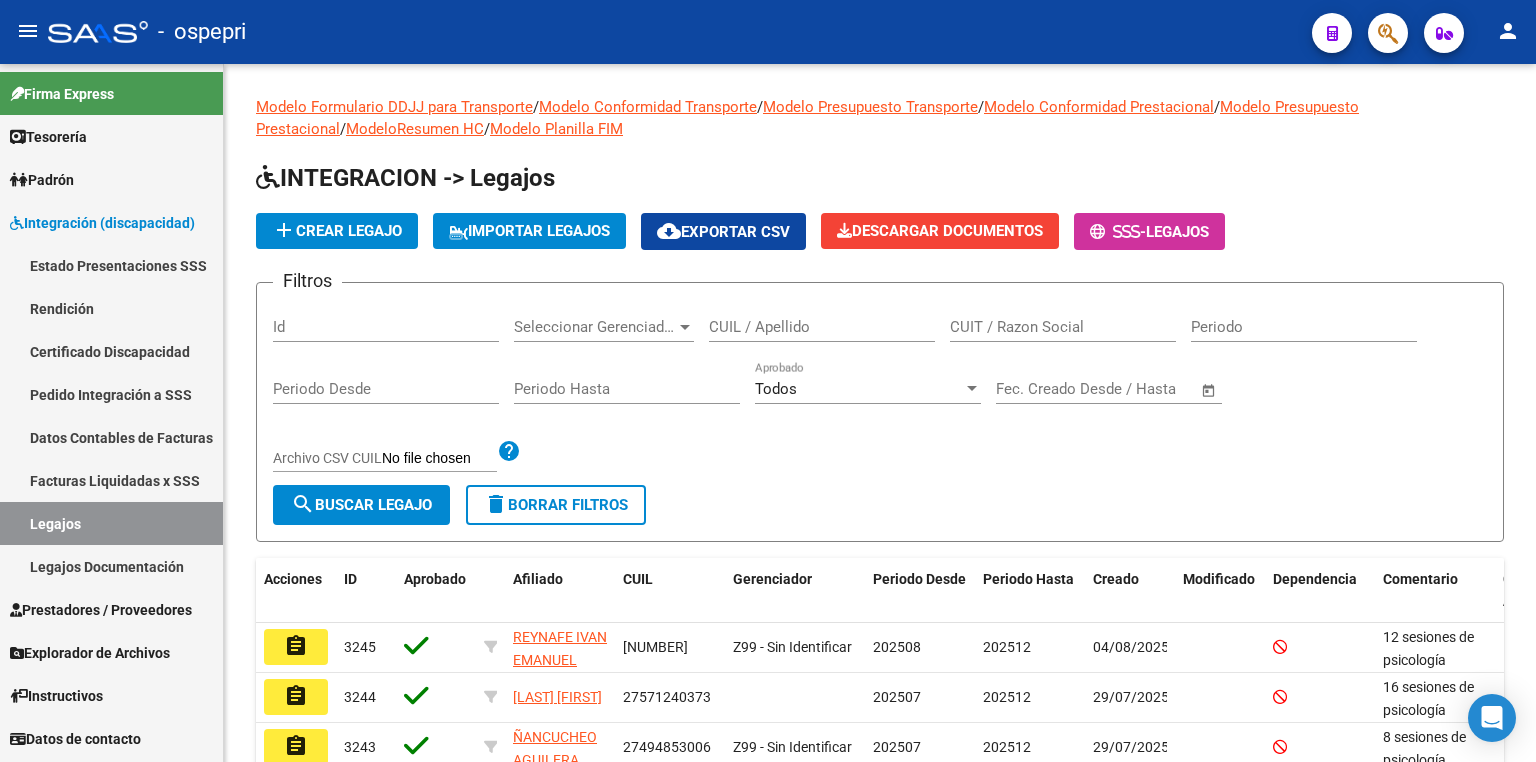 click on "CUIL / Apellido" at bounding box center [822, 327] 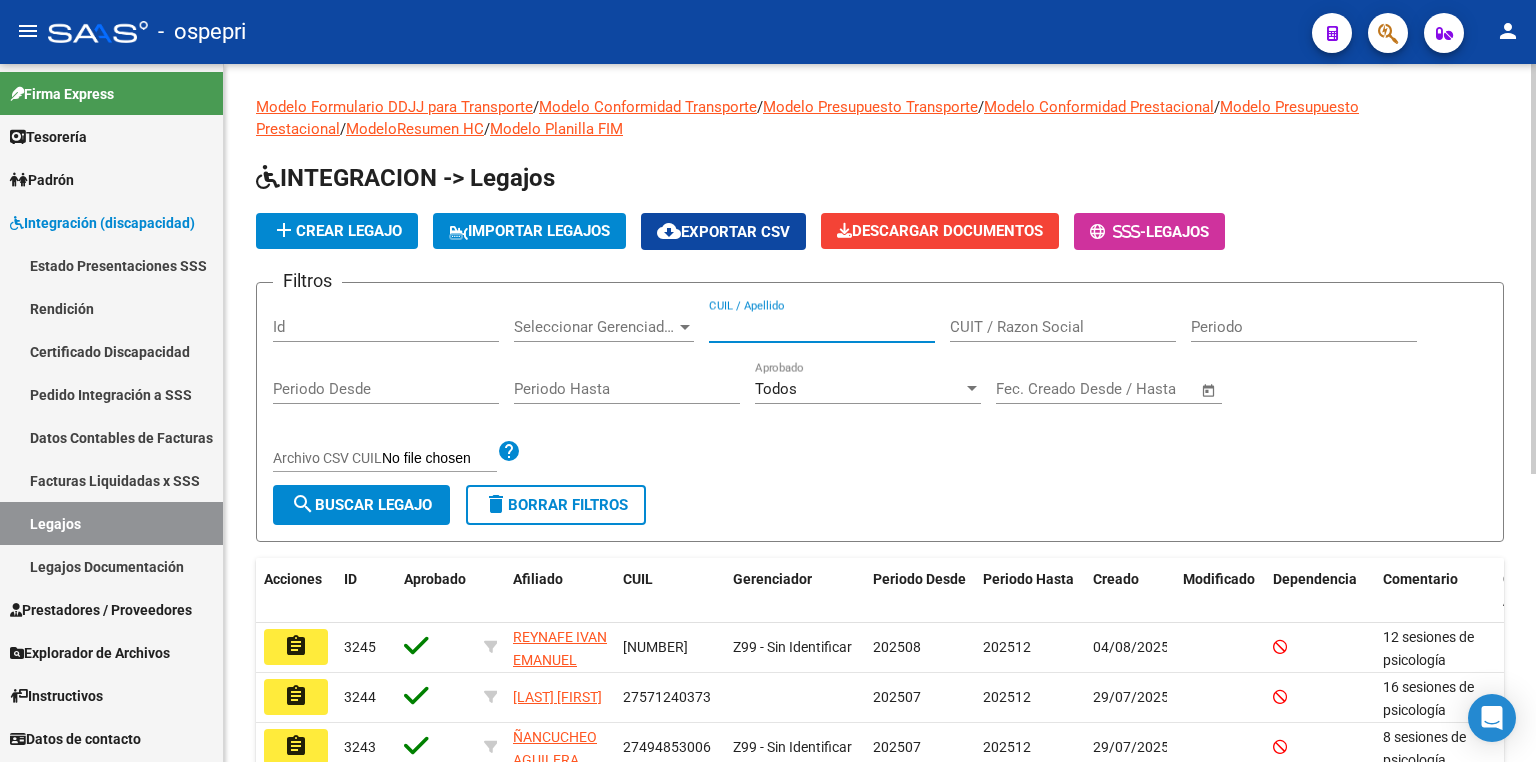 paste on "[NUMBER]" 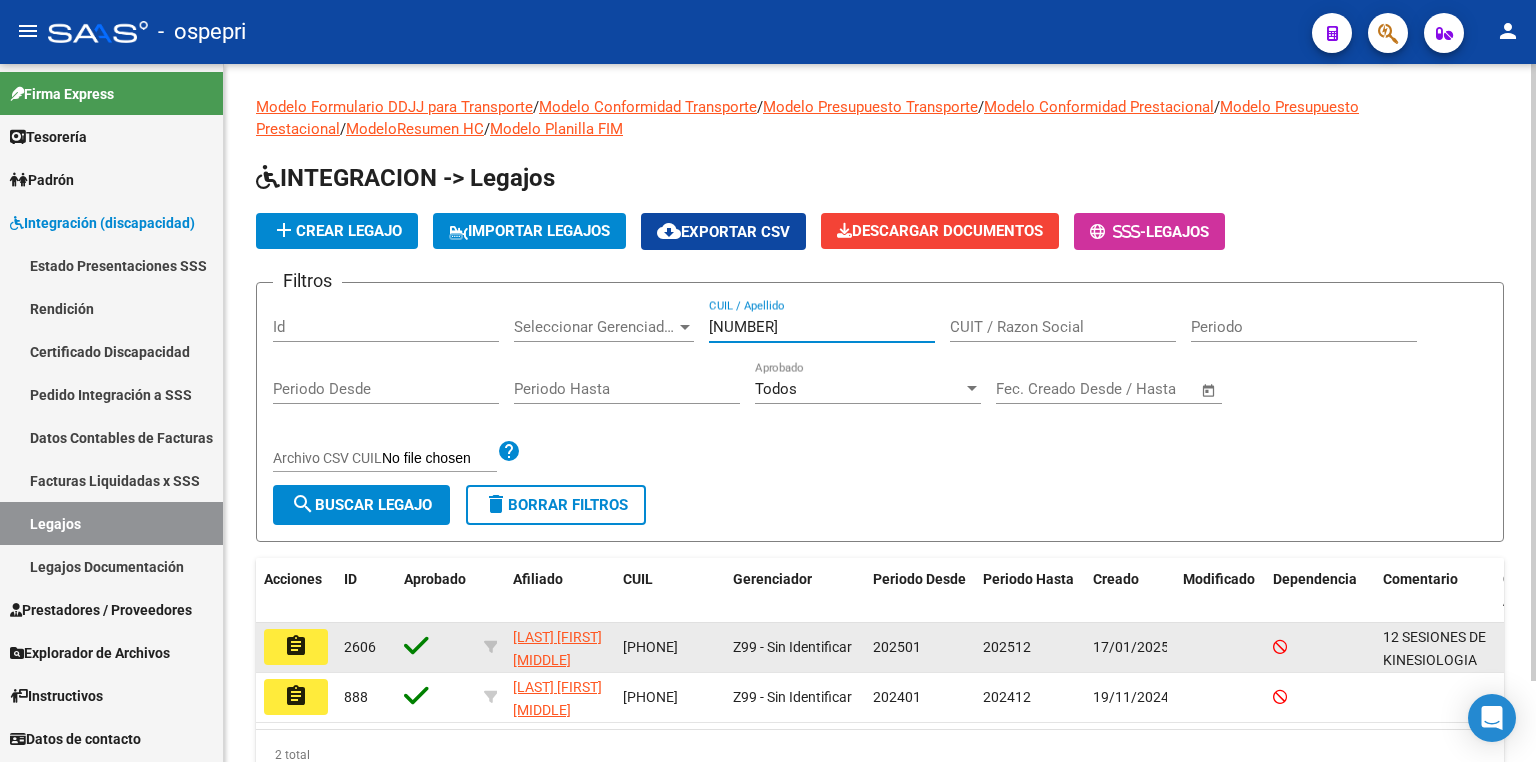 type on "[NUMBER]" 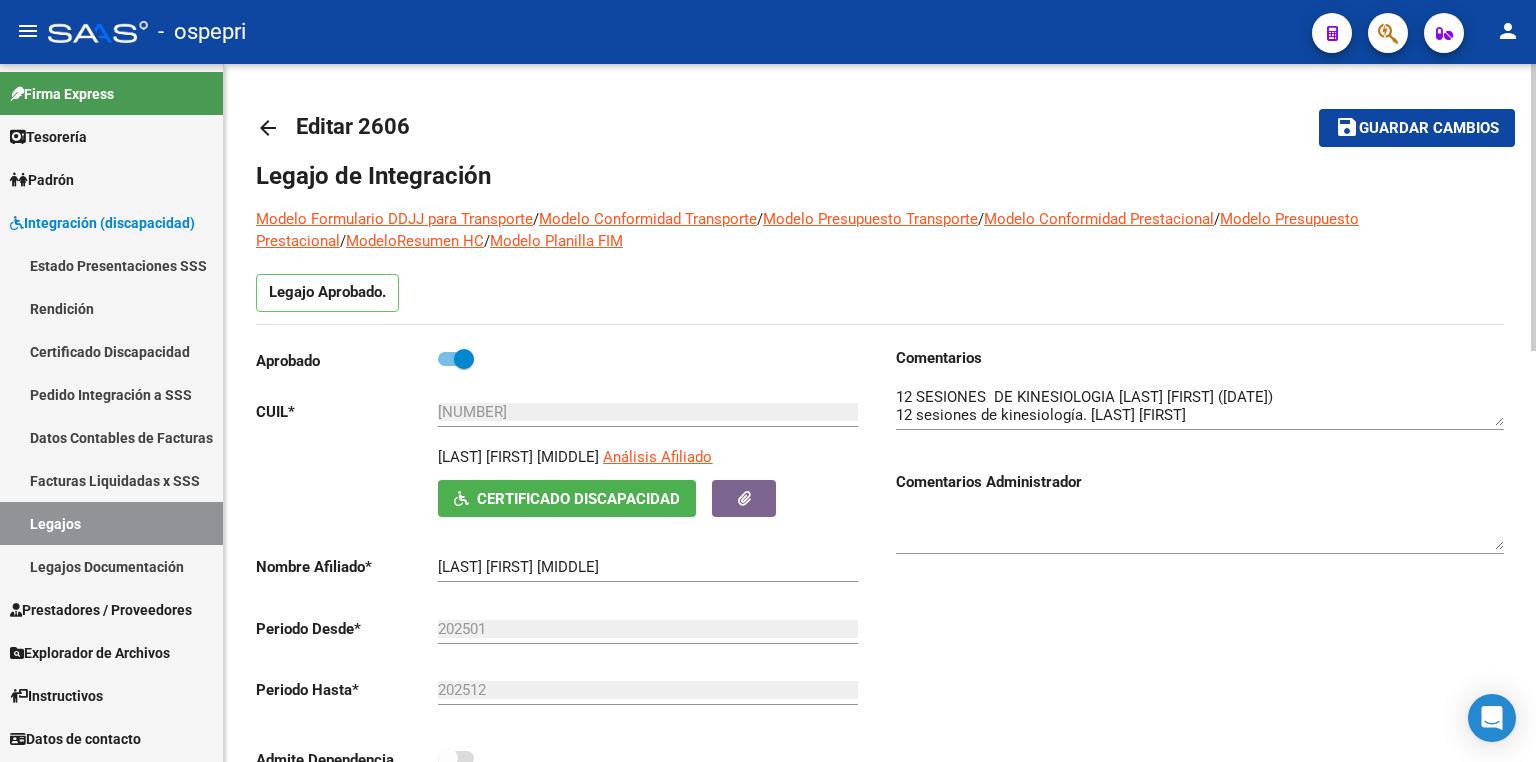click at bounding box center [1200, 406] 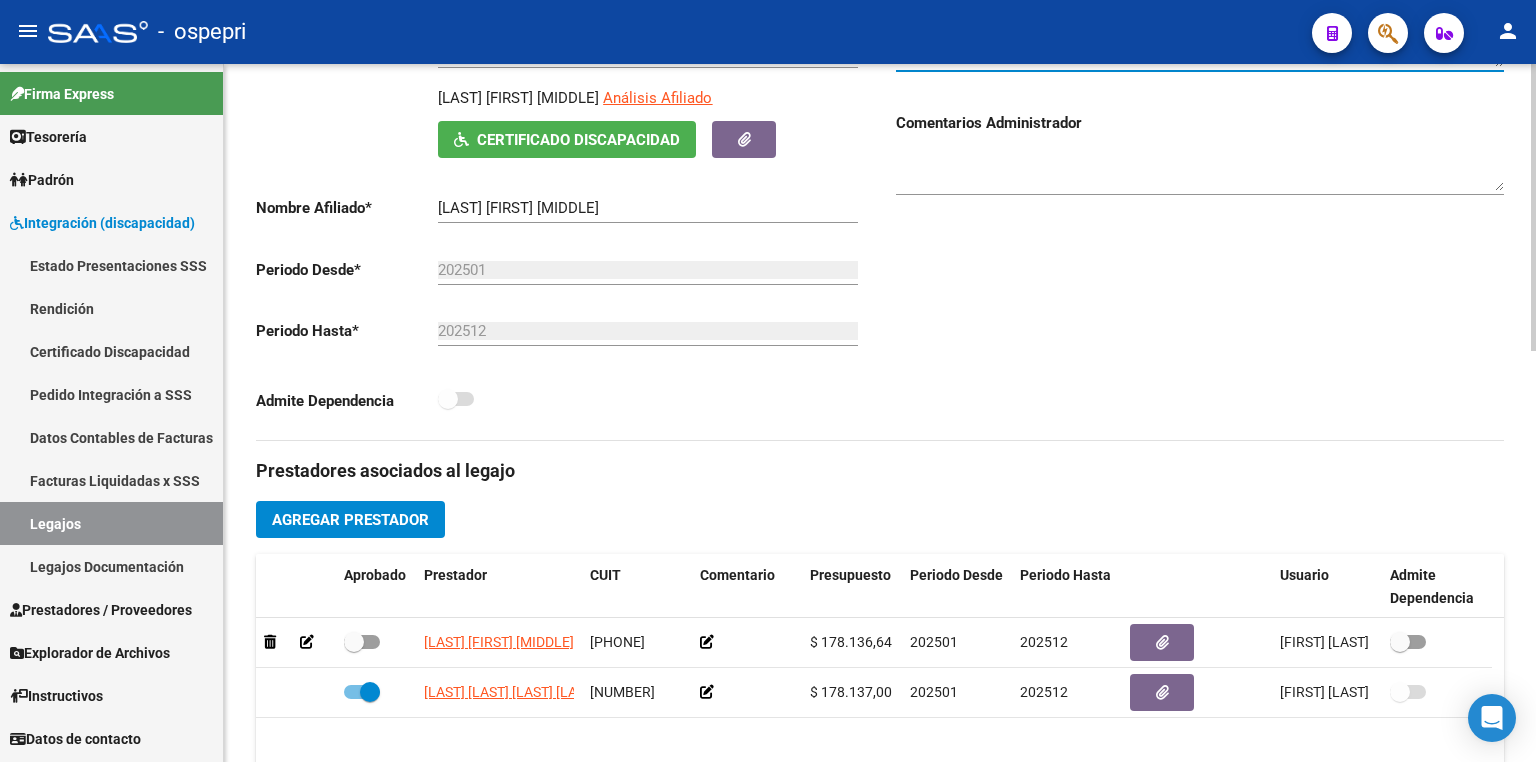 scroll, scrollTop: 0, scrollLeft: 0, axis: both 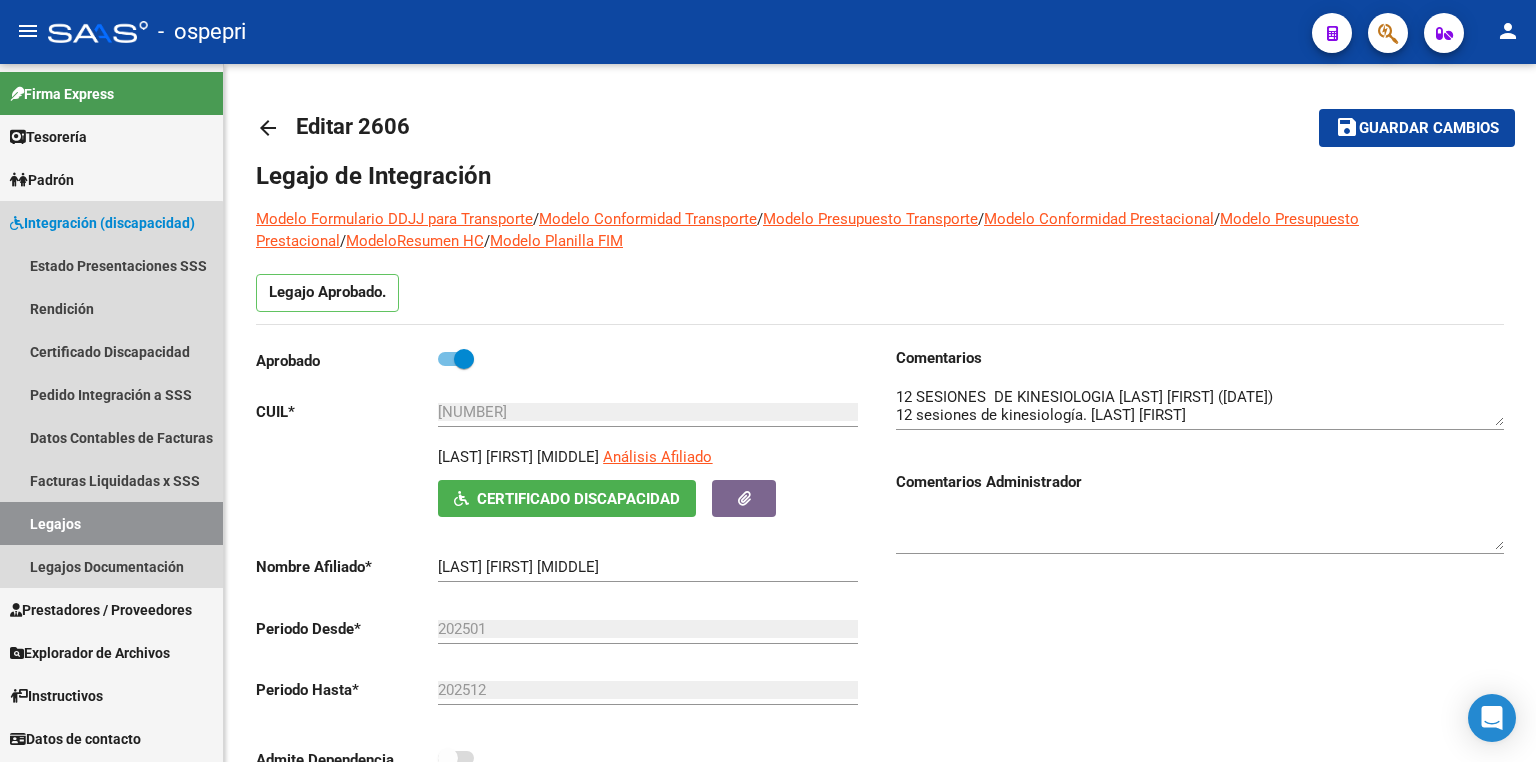 click on "Legajos" at bounding box center [111, 523] 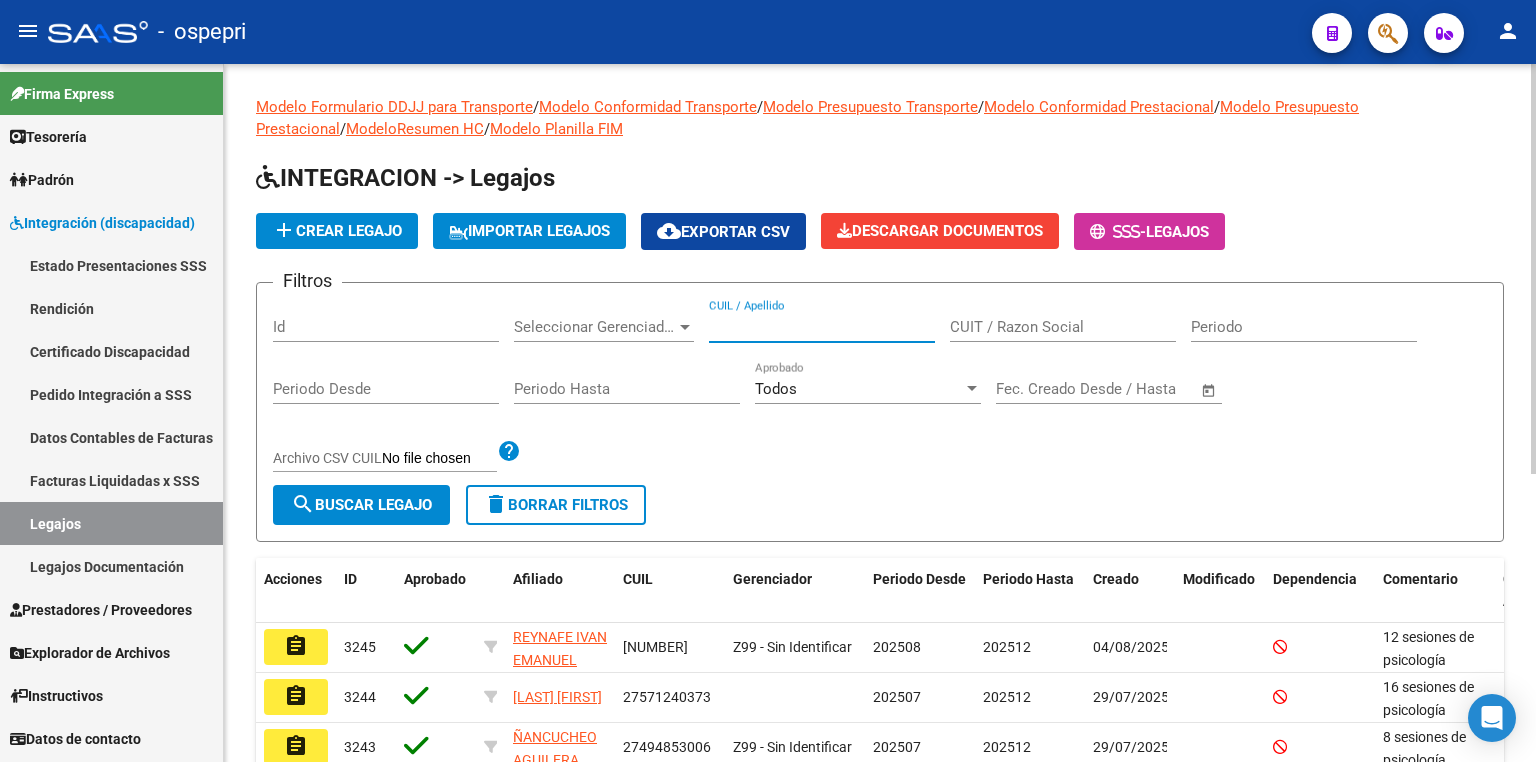 click on "CUIL / Apellido" at bounding box center [822, 327] 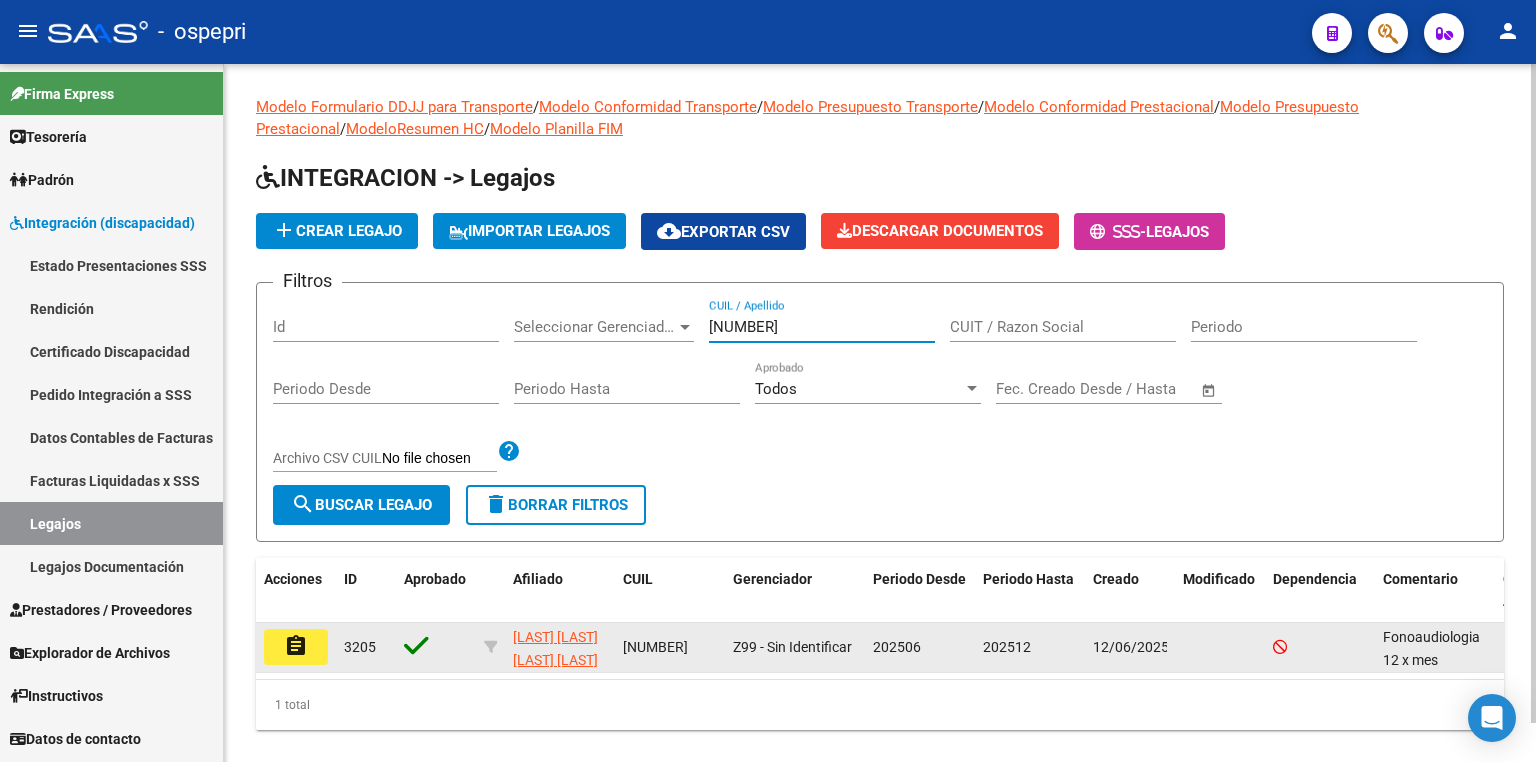 type on "[NUMBER]" 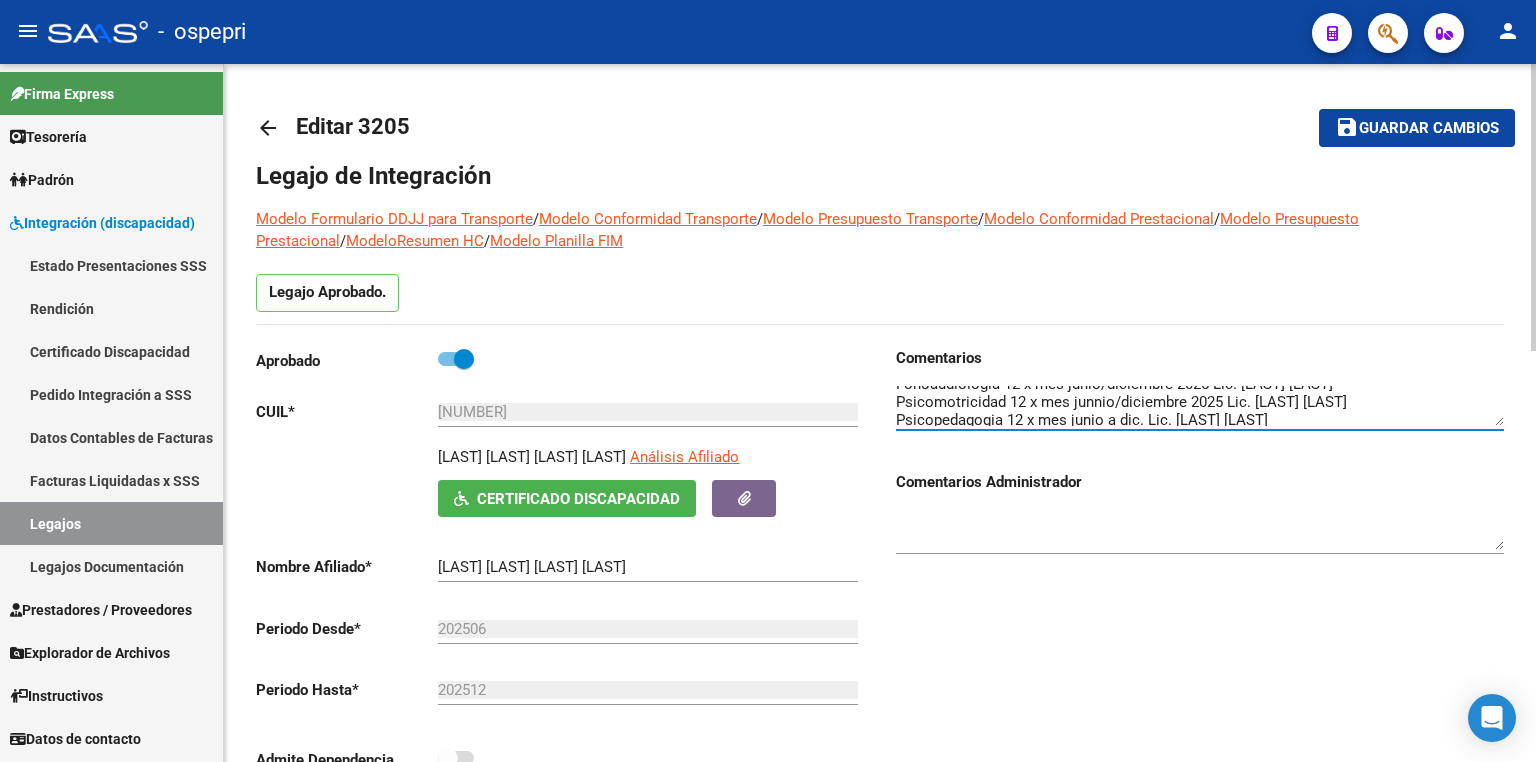 scroll, scrollTop: 17, scrollLeft: 0, axis: vertical 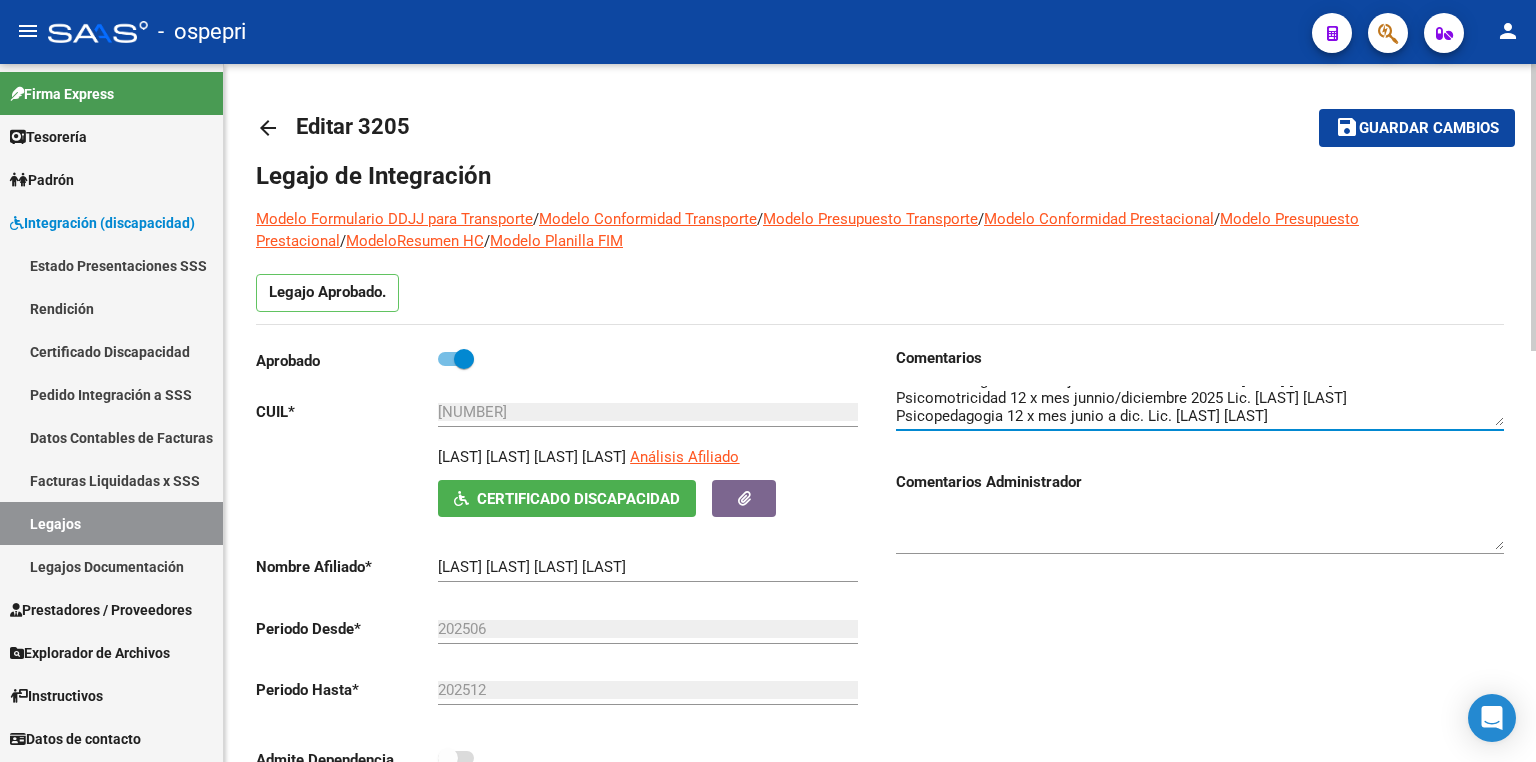 click at bounding box center (1200, 406) 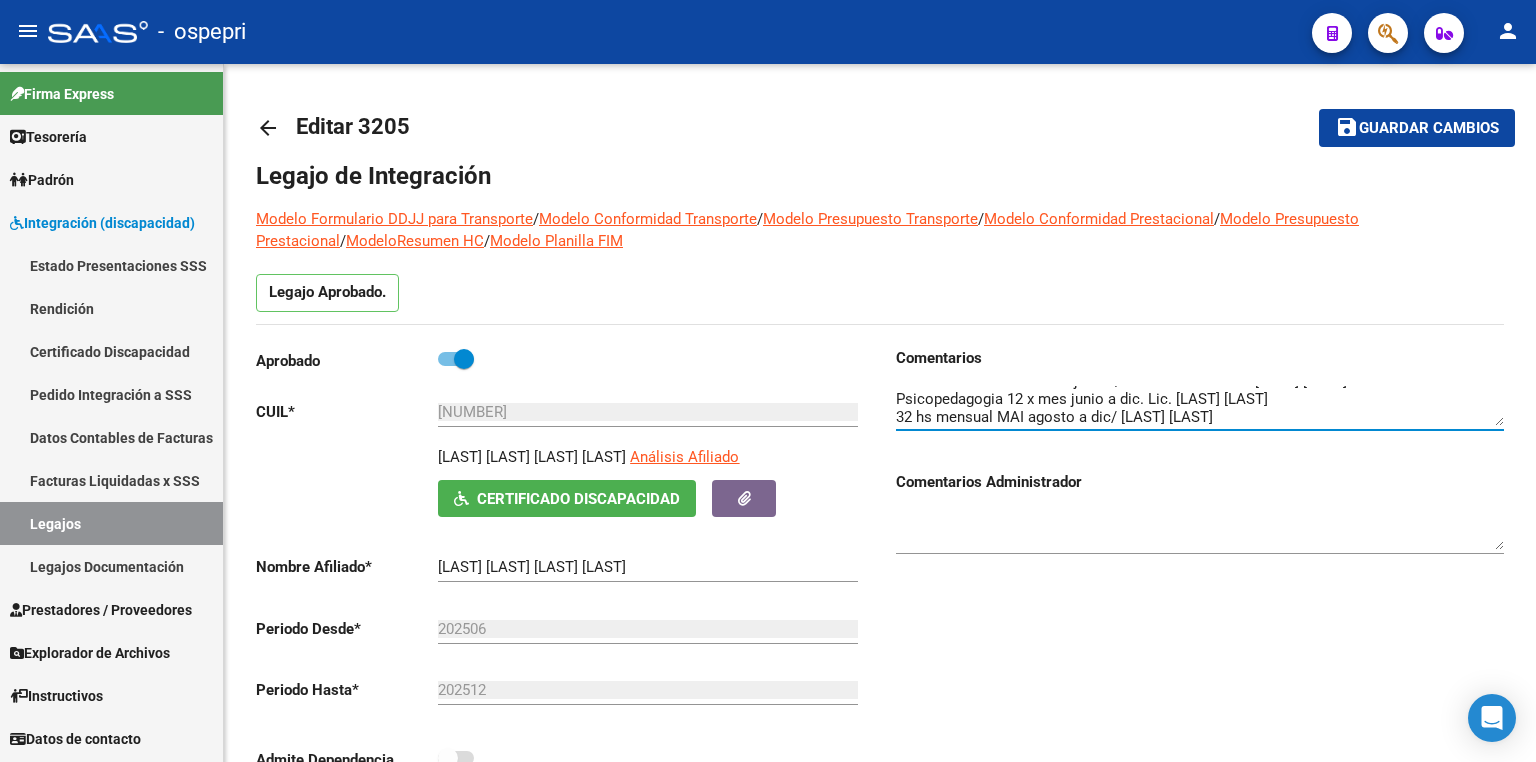 type on "Fonoaudiologia 12 x mes junio/diciembre 2025 Lic. [LAST] [LAST]
Psicomotricidad 12 x mes junnio/diciembre 2025 Lic. [LAST] [LAST]
Psicopedagogia 12 x mes junio a dic. Lic. [LAST] [LAST]
32 hs mensual MAI agosto a dic/ [LAST] [LAST]" 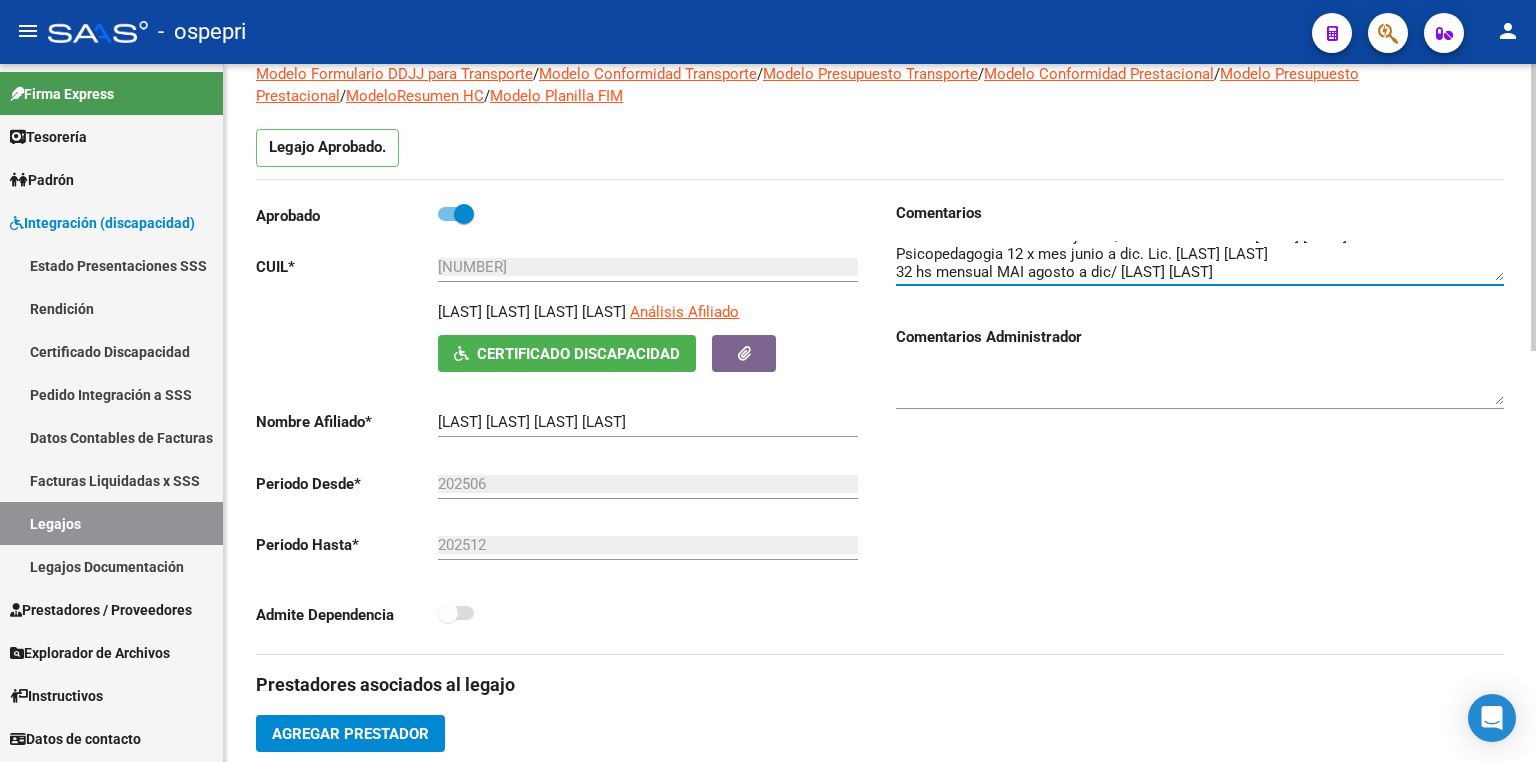 scroll, scrollTop: 400, scrollLeft: 0, axis: vertical 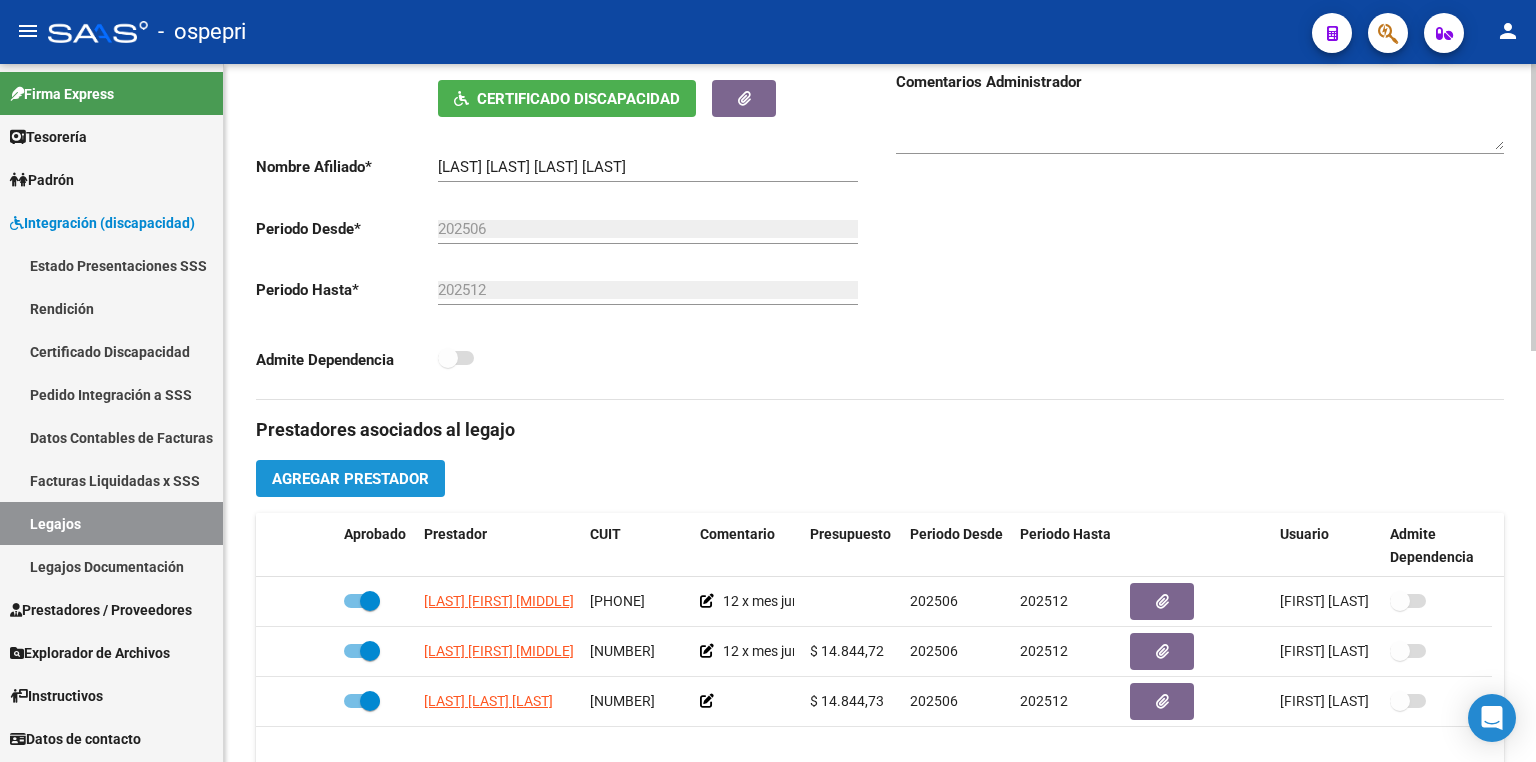 click on "Agregar Prestador" 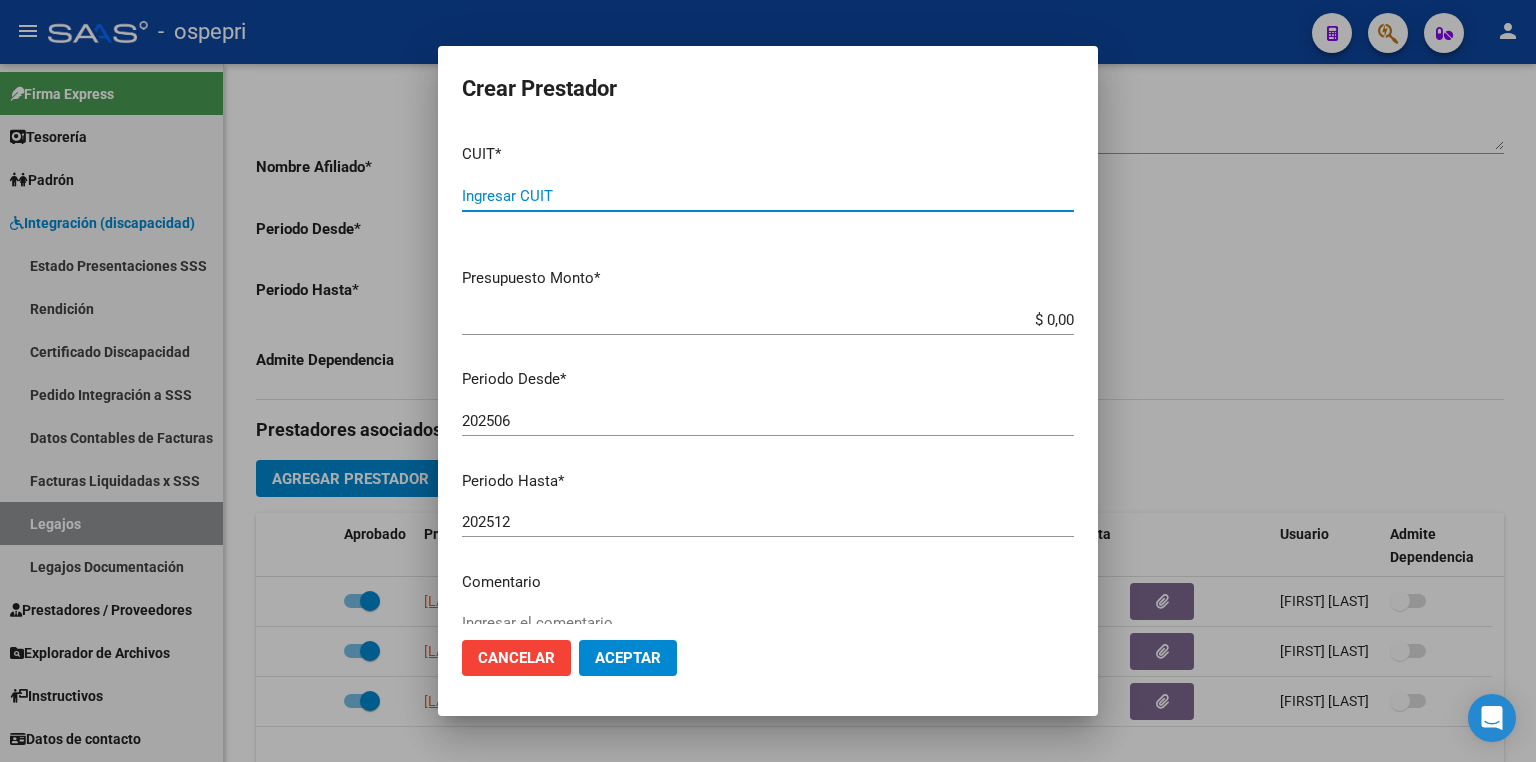 paste on "[PHONE]" 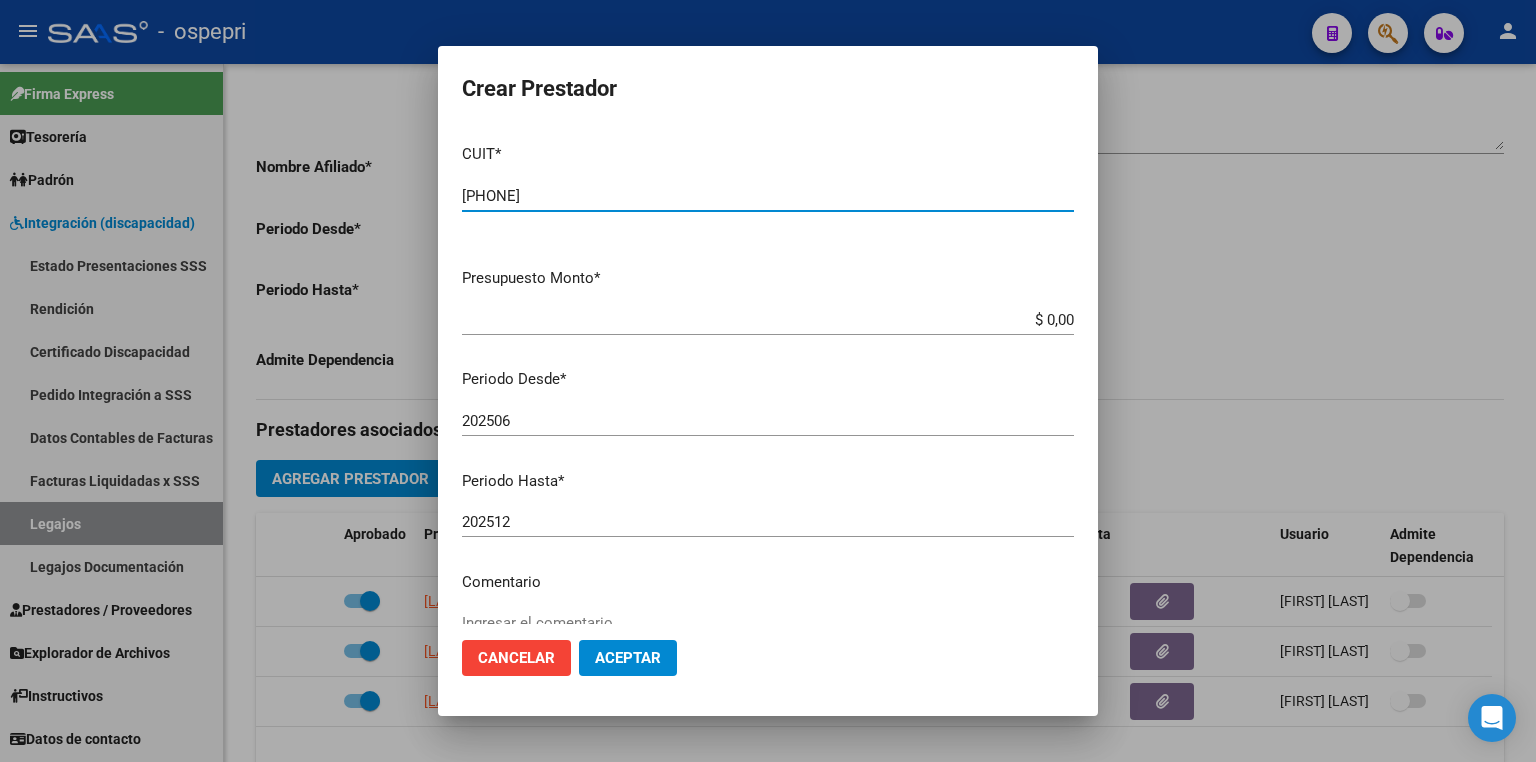 type on "[PHONE]" 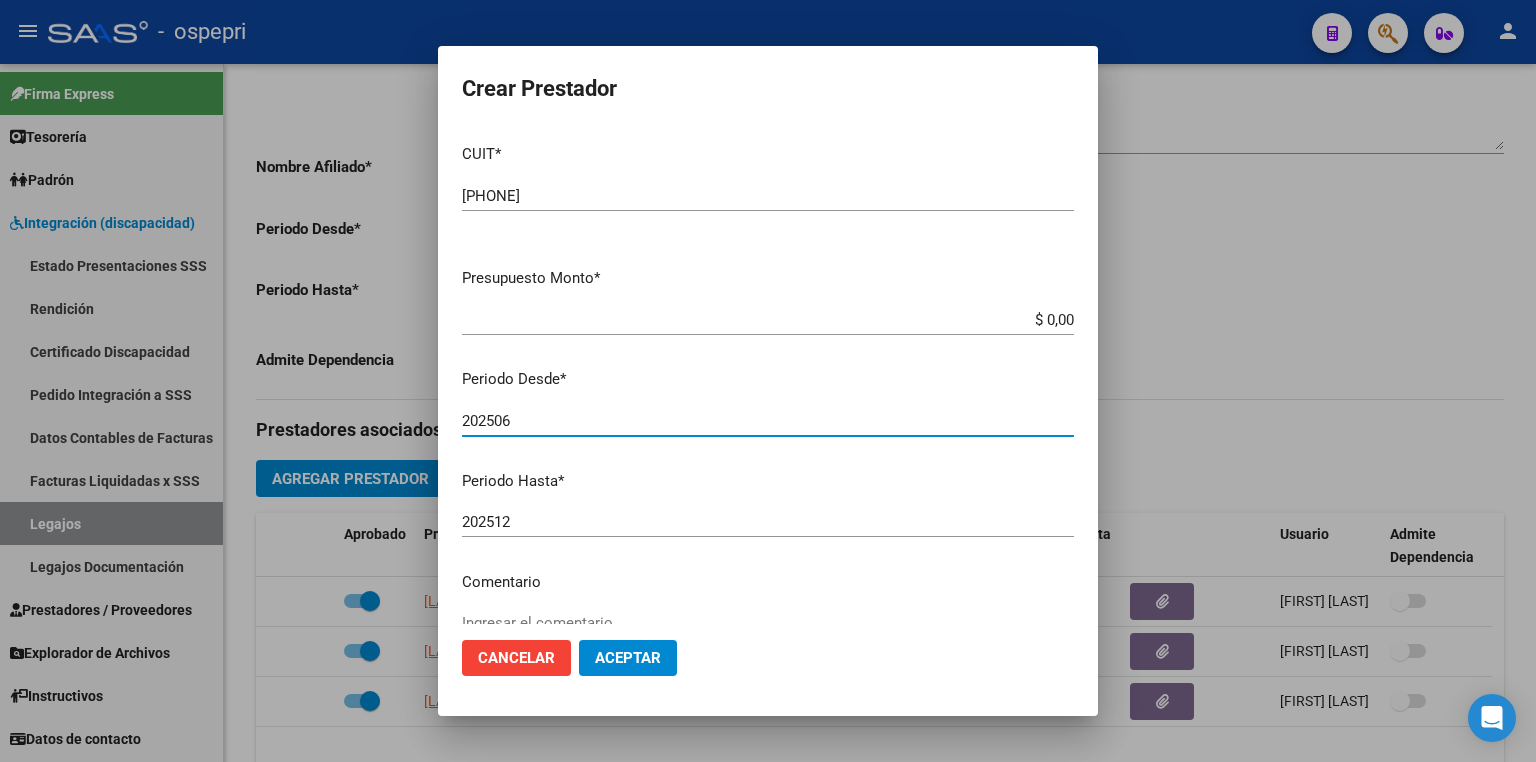 click on "202506" at bounding box center (768, 421) 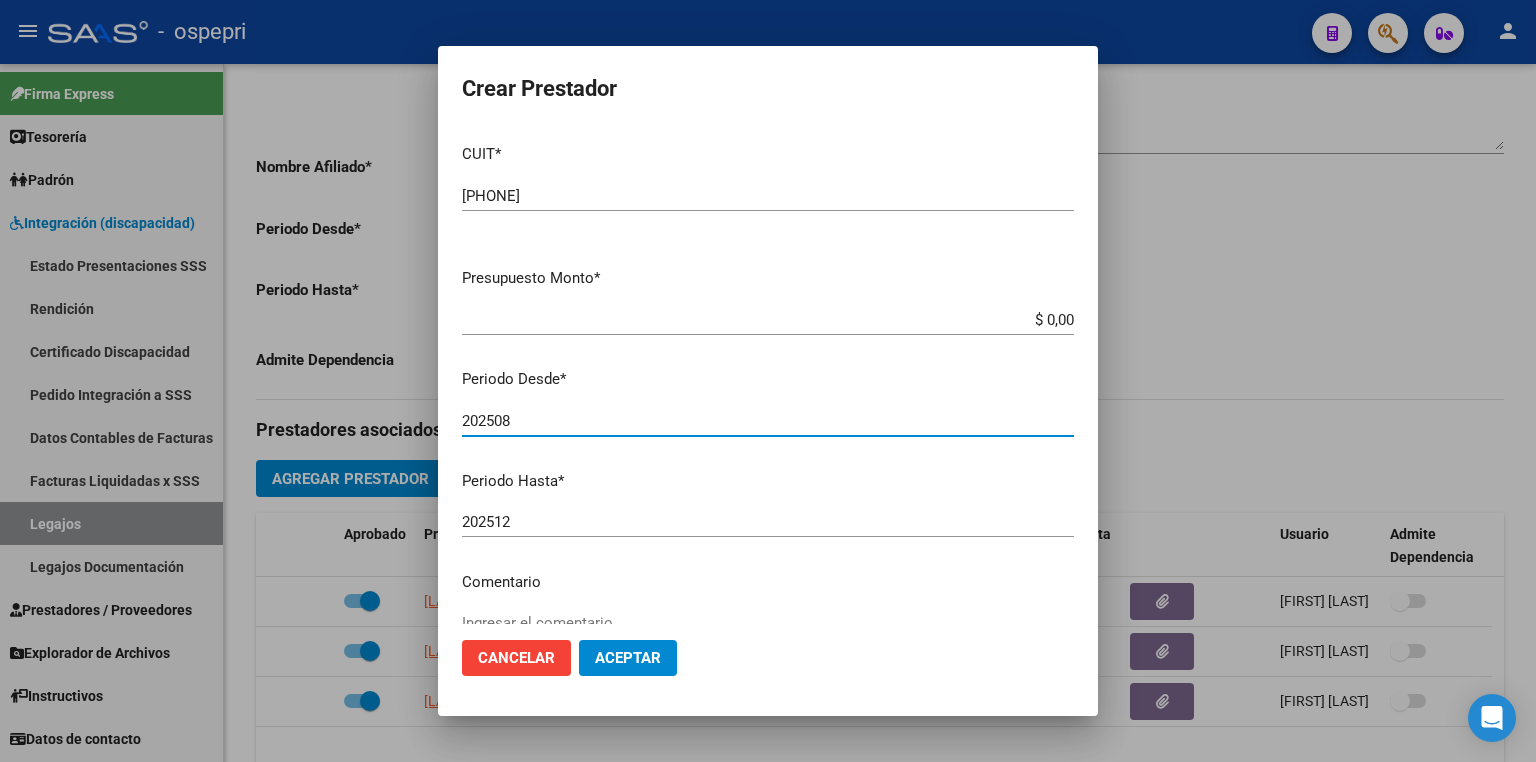 type on "202508" 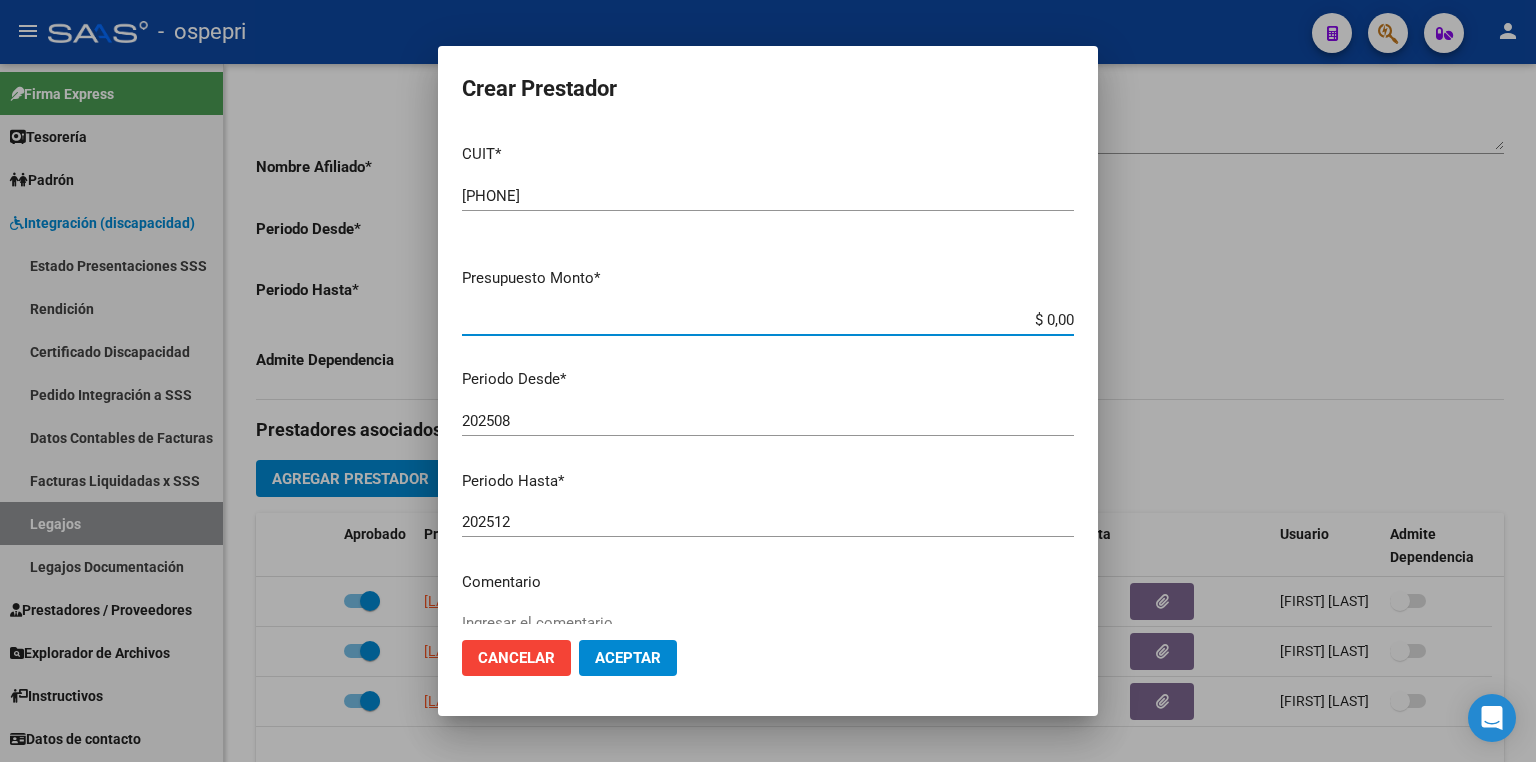 drag, startPoint x: 1011, startPoint y: 318, endPoint x: 1251, endPoint y: 331, distance: 240.35182 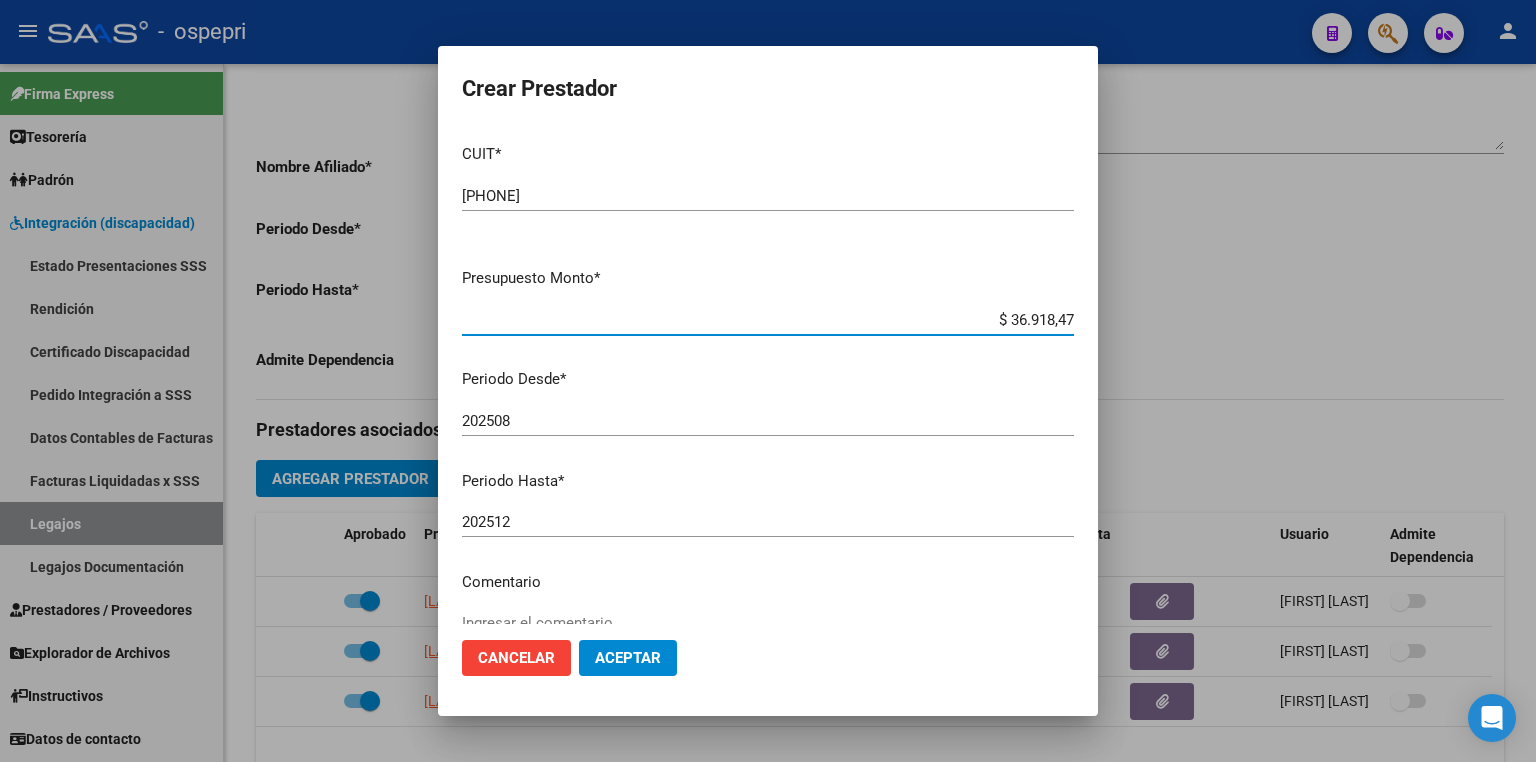 type on "$ 369.184,78" 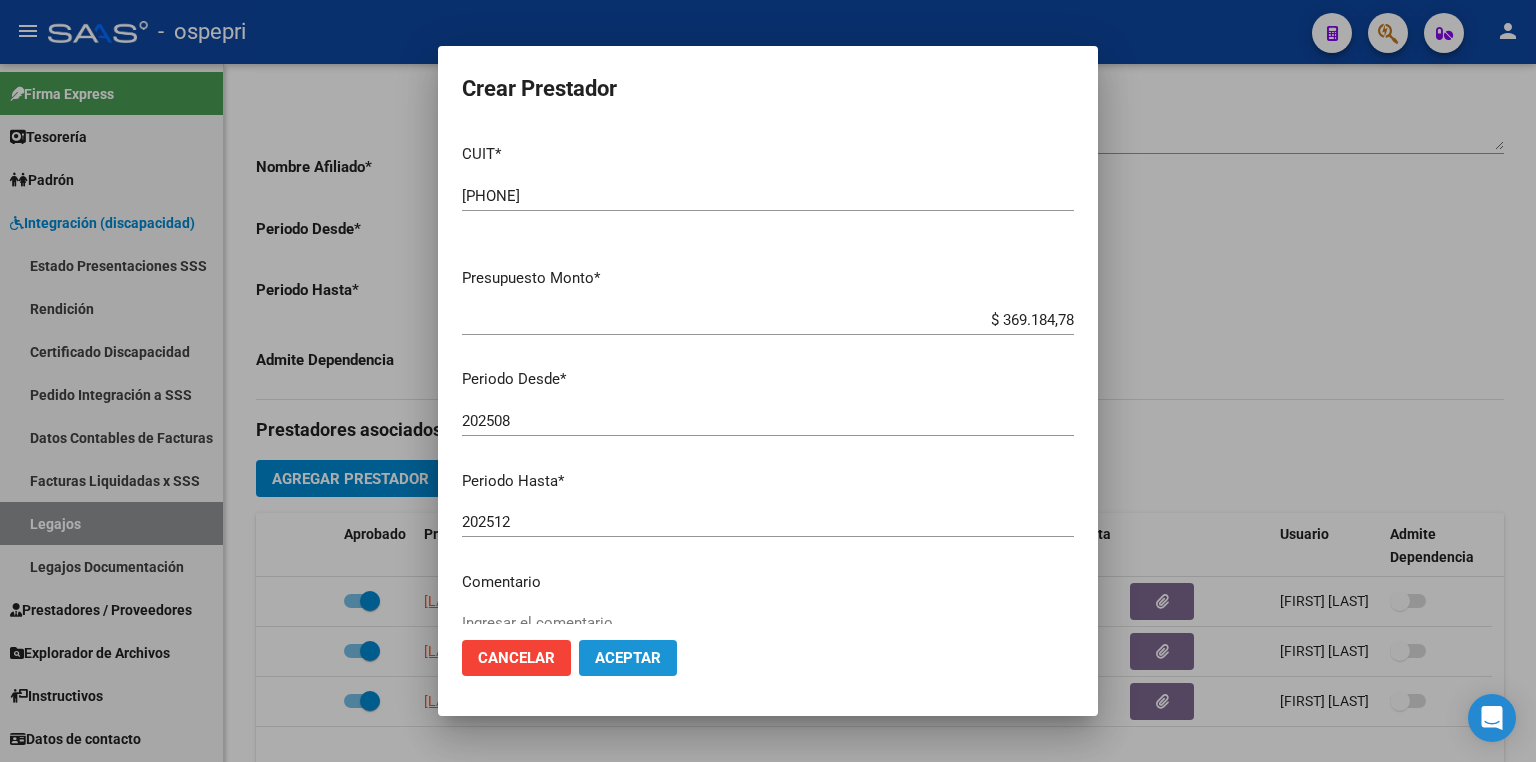 click on "Aceptar" 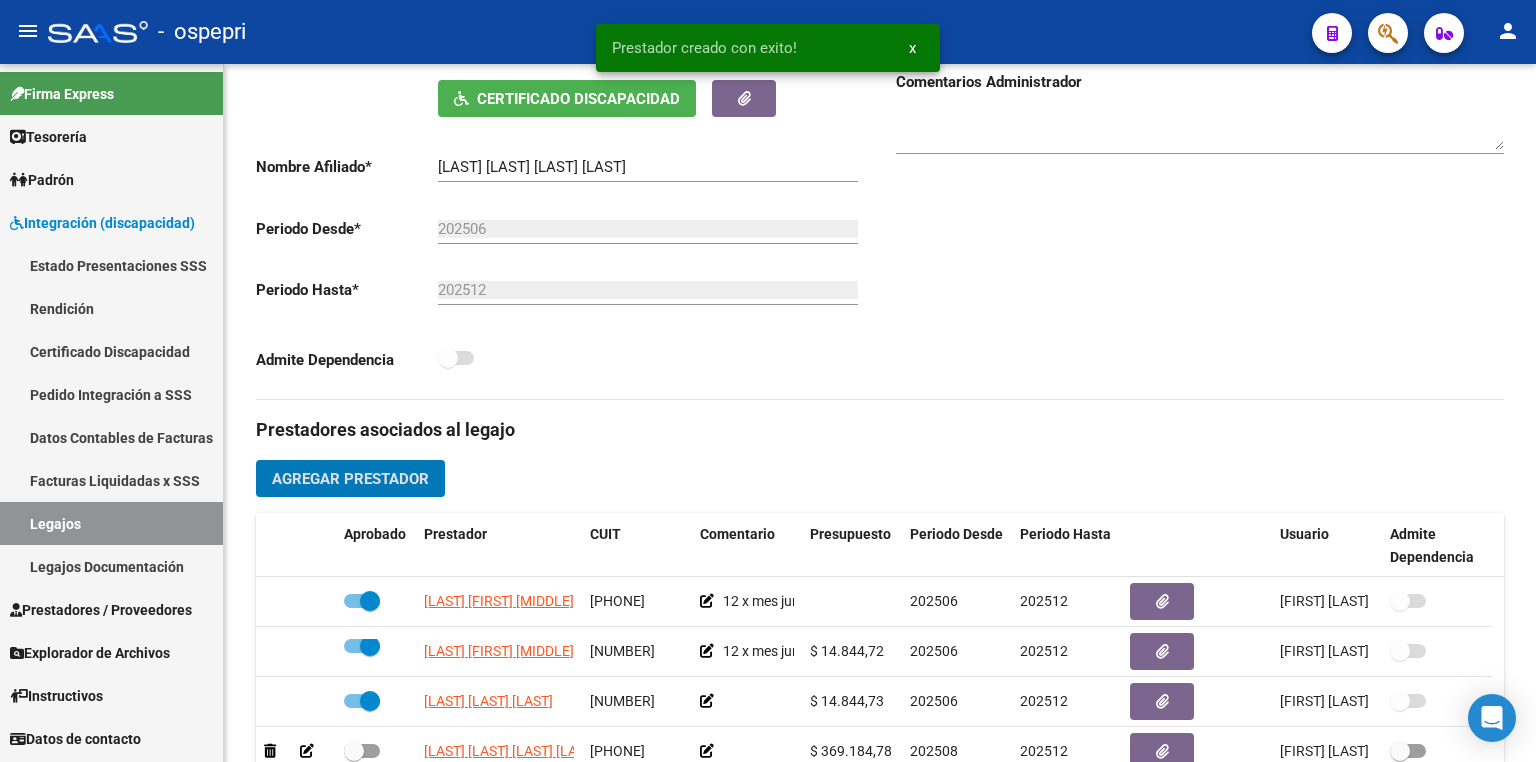 scroll, scrollTop: 6, scrollLeft: 0, axis: vertical 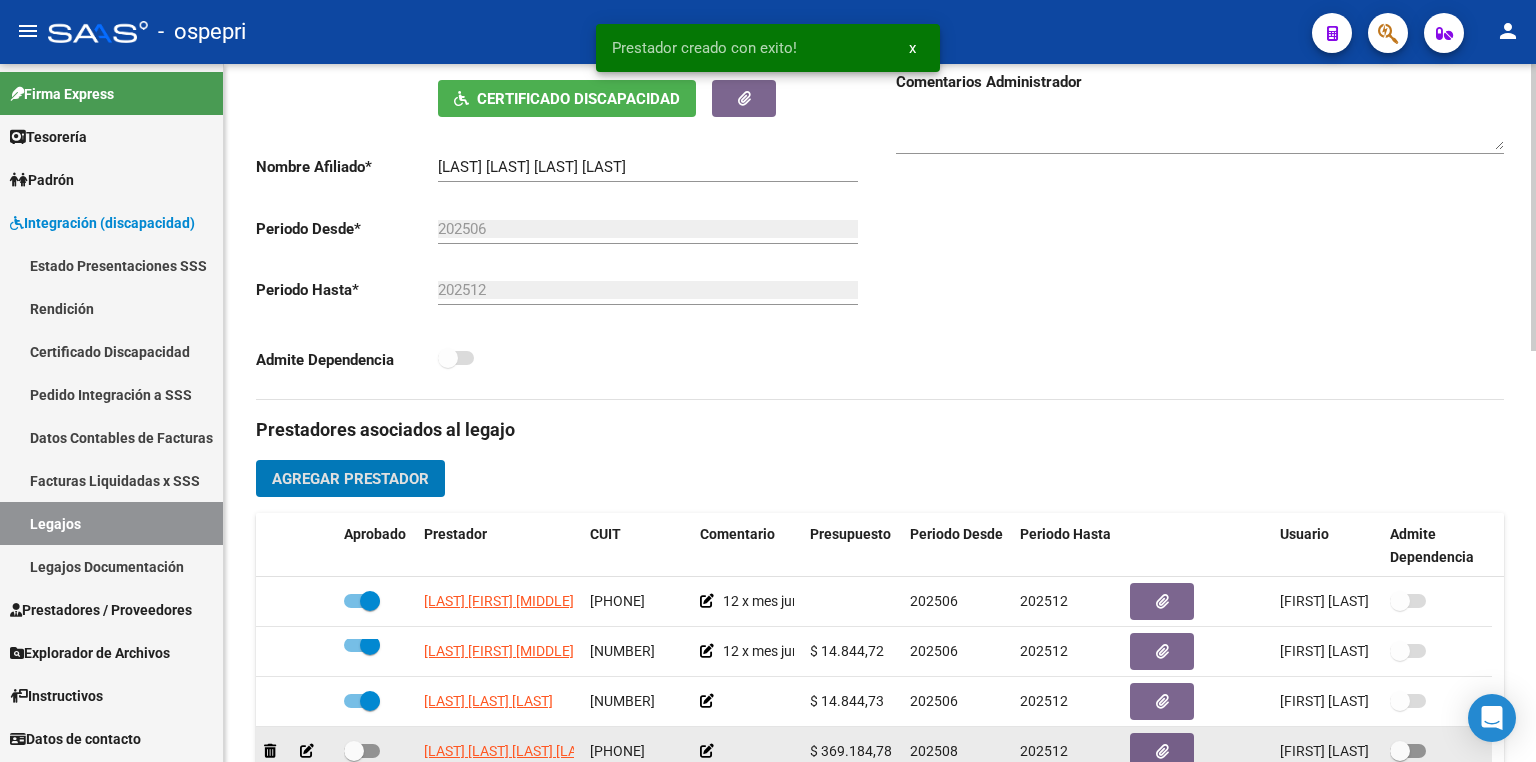 click at bounding box center (362, 751) 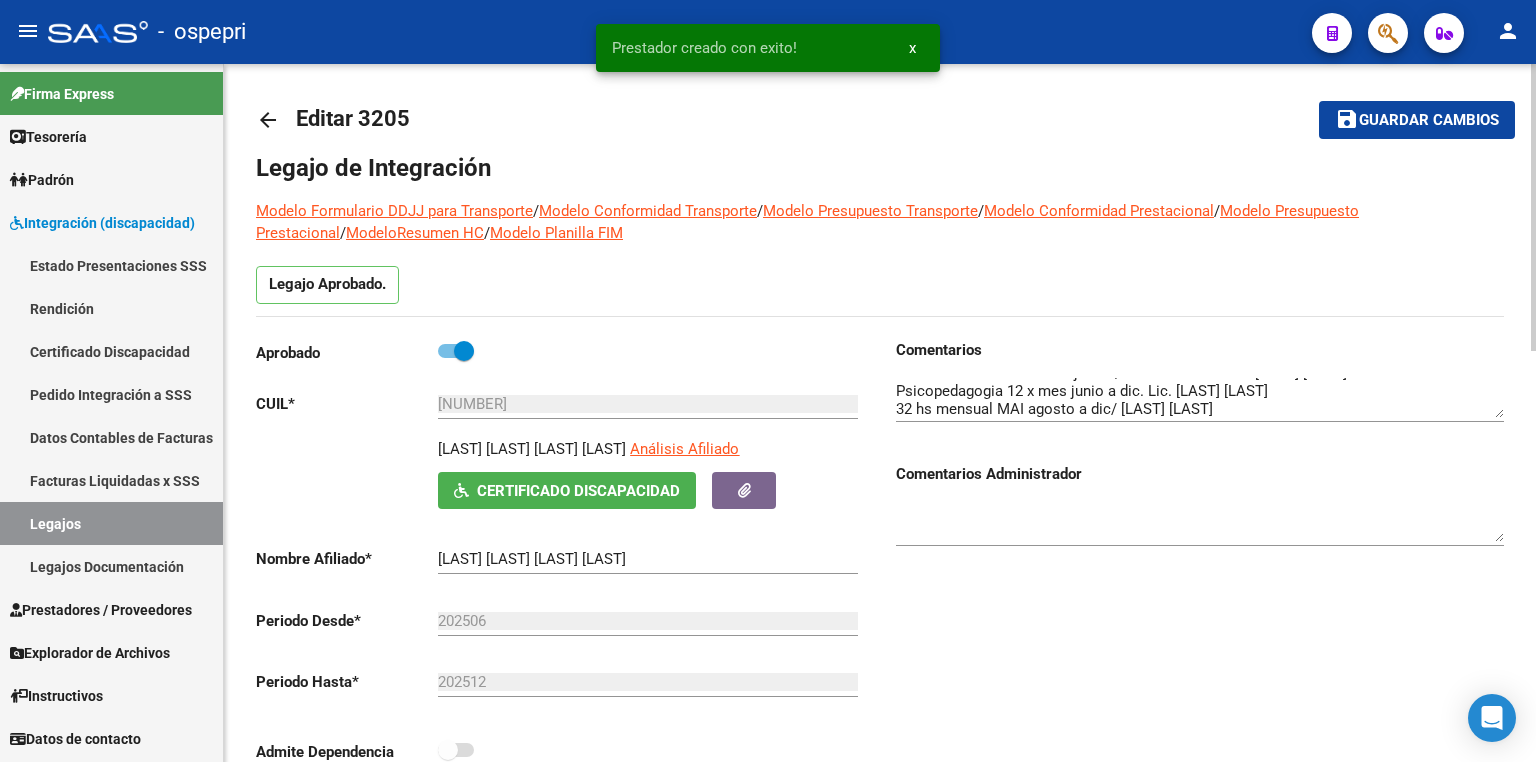 scroll, scrollTop: 0, scrollLeft: 0, axis: both 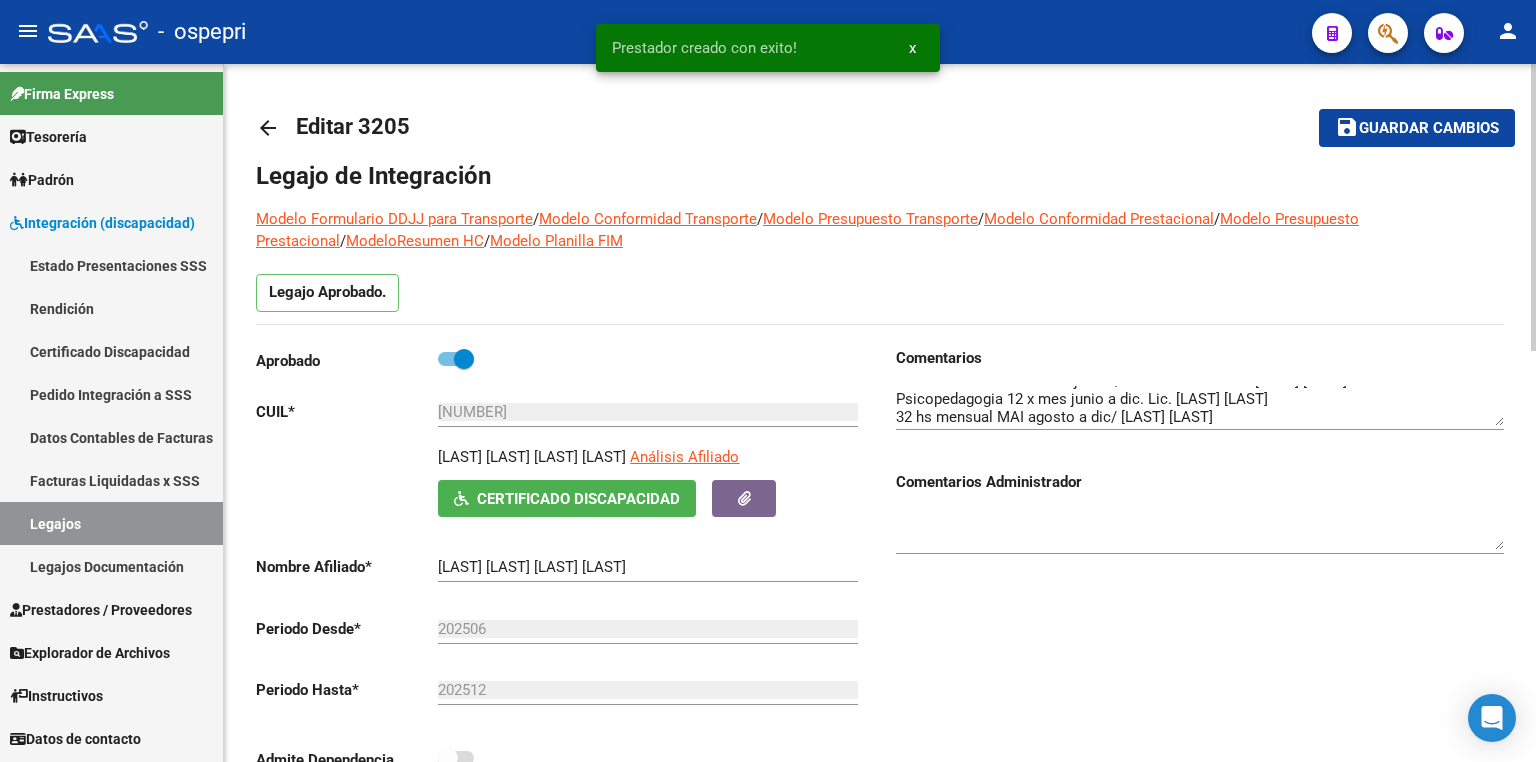 click on "Guardar cambios" 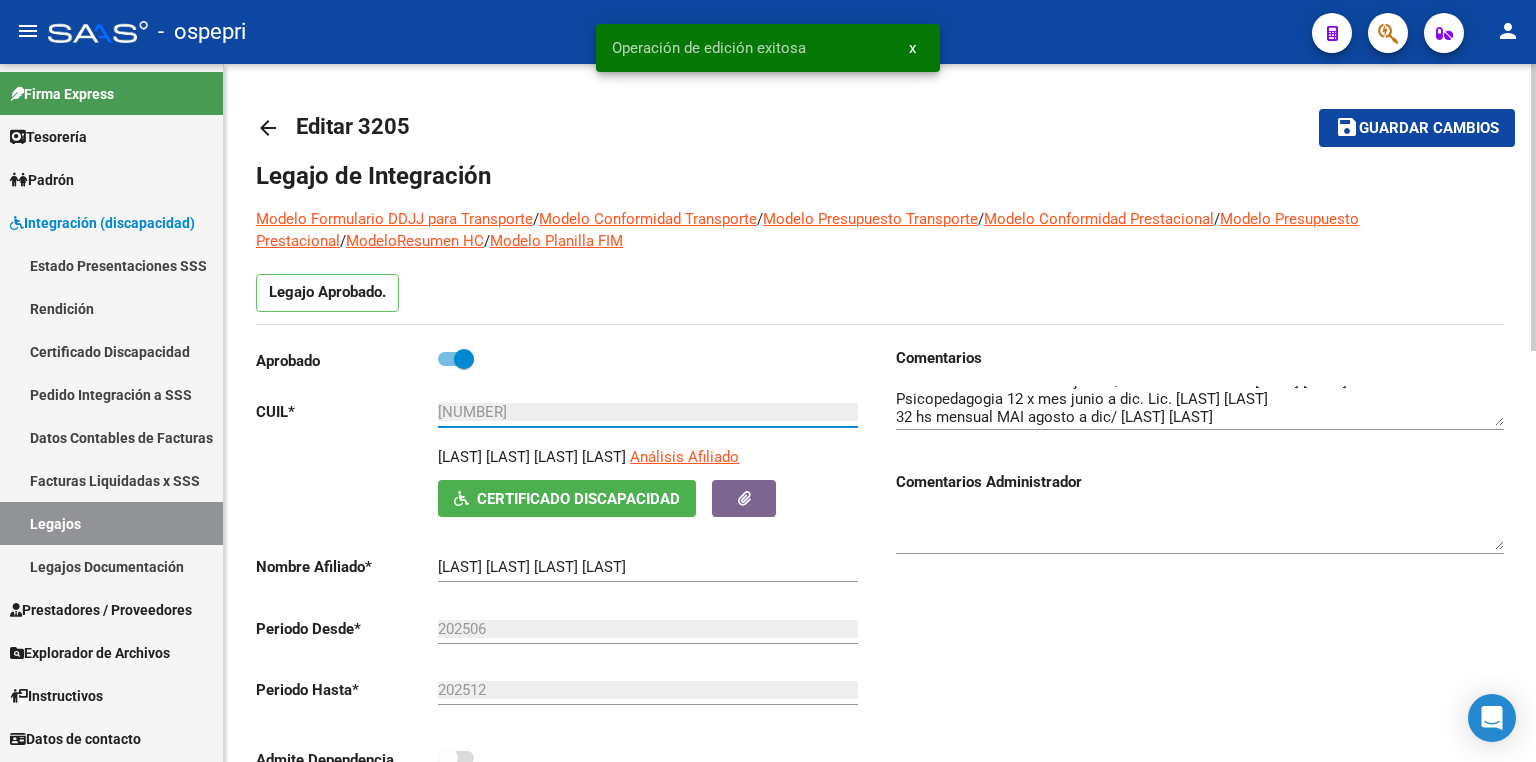 drag, startPoint x: 584, startPoint y: 415, endPoint x: 314, endPoint y: 415, distance: 270 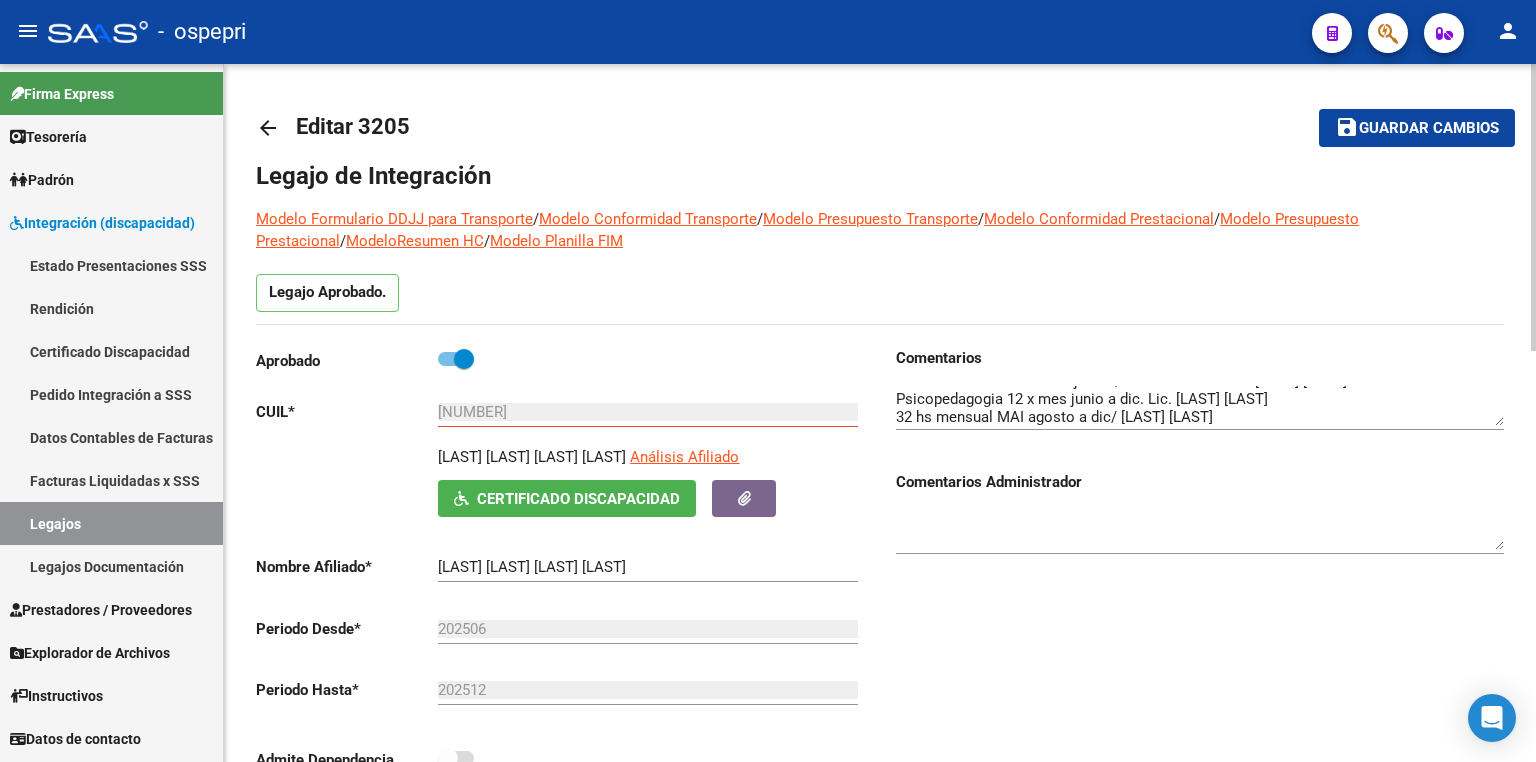 click 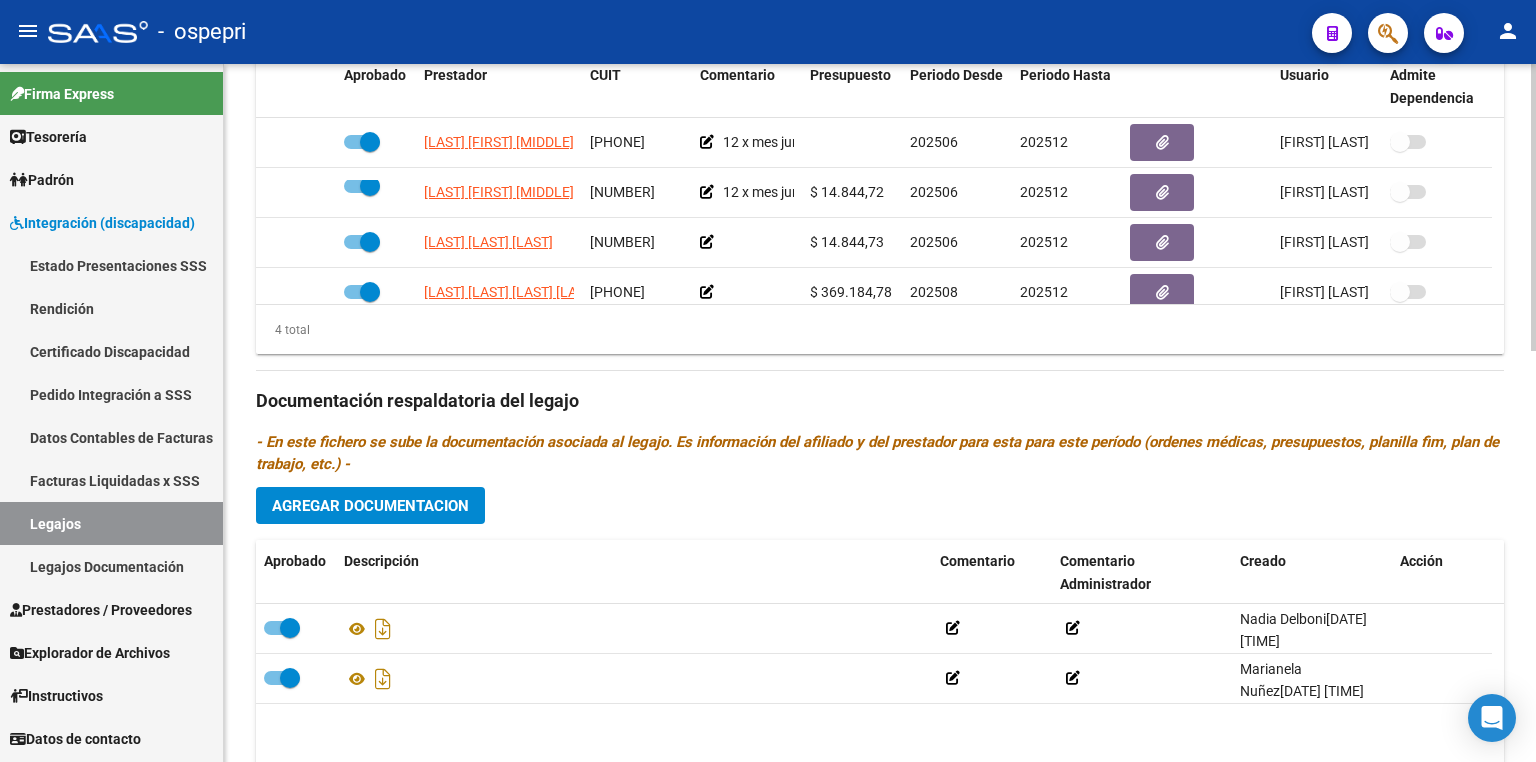 scroll, scrollTop: 960, scrollLeft: 0, axis: vertical 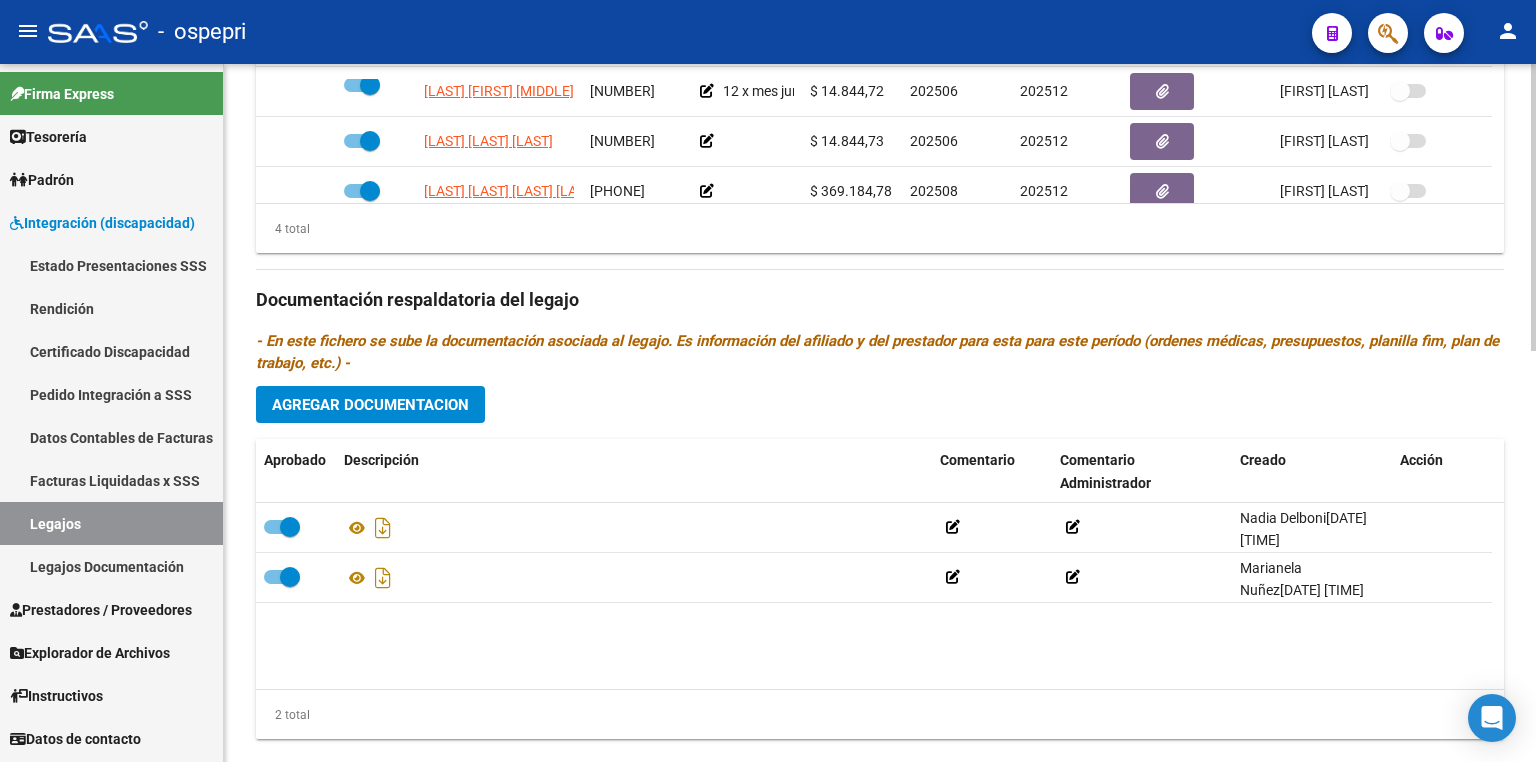 click on "Agregar Documentacion" 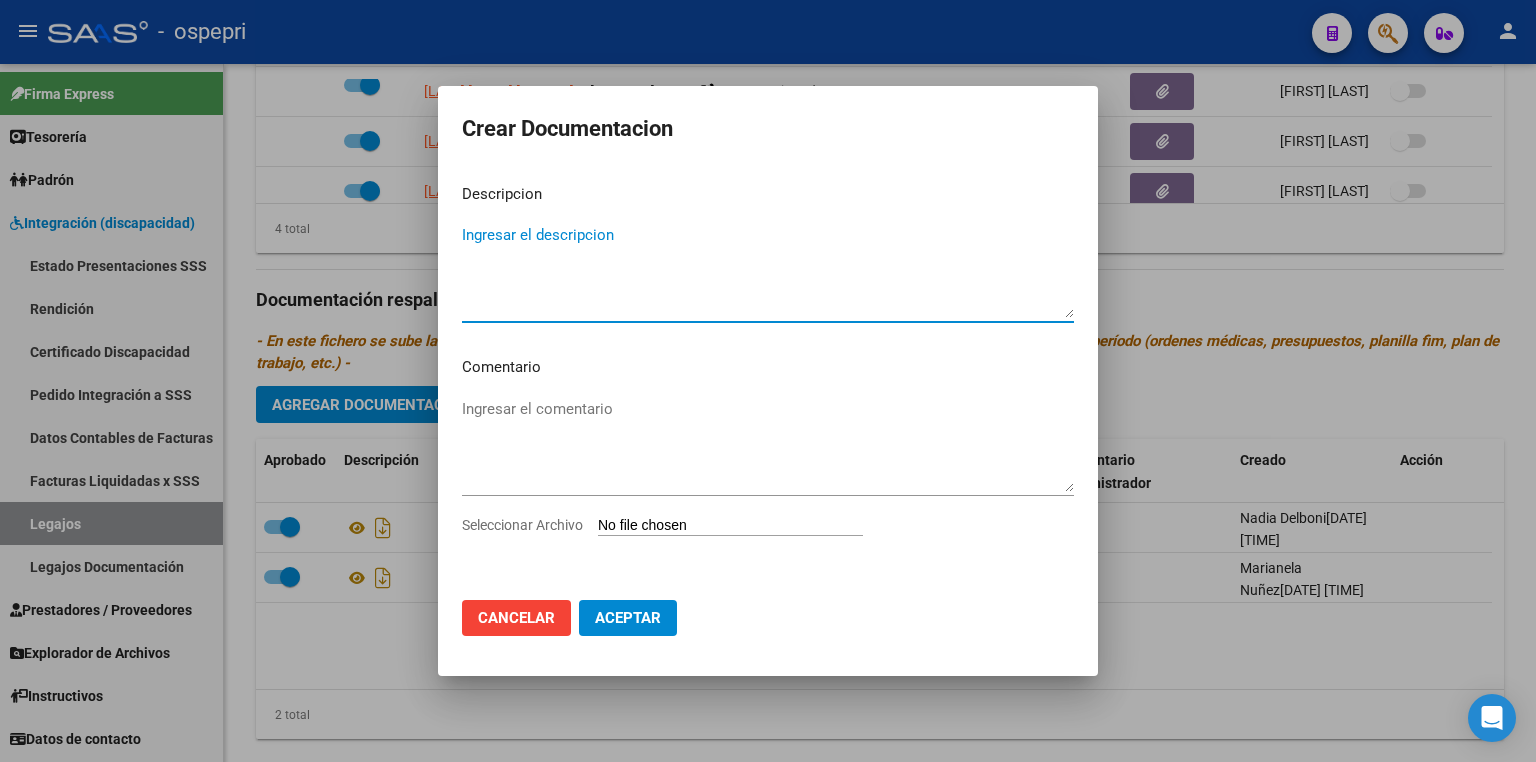 click on "Seleccionar Archivo" at bounding box center [730, 526] 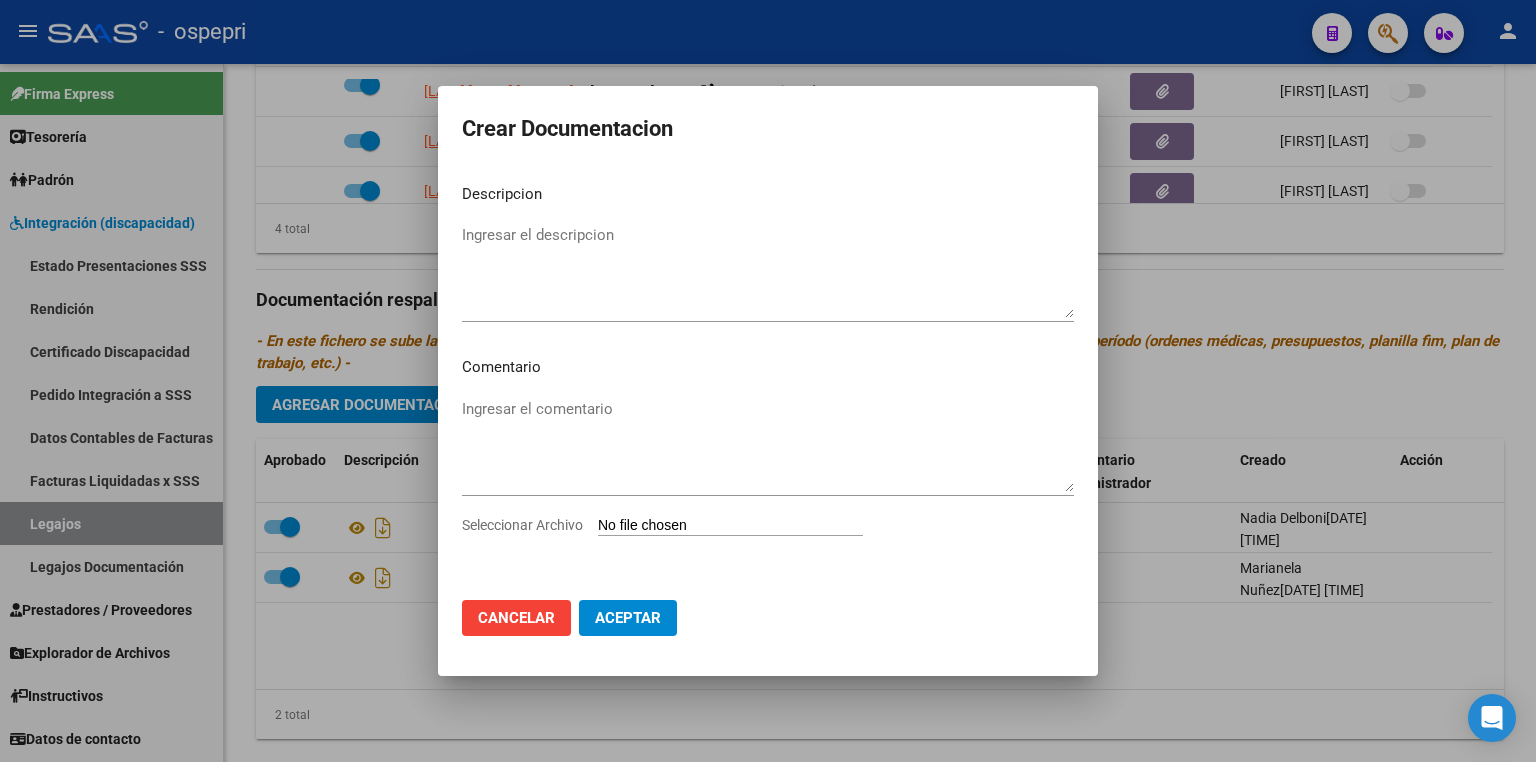 type on "C:\fakepath\[NUMBER].pdf" 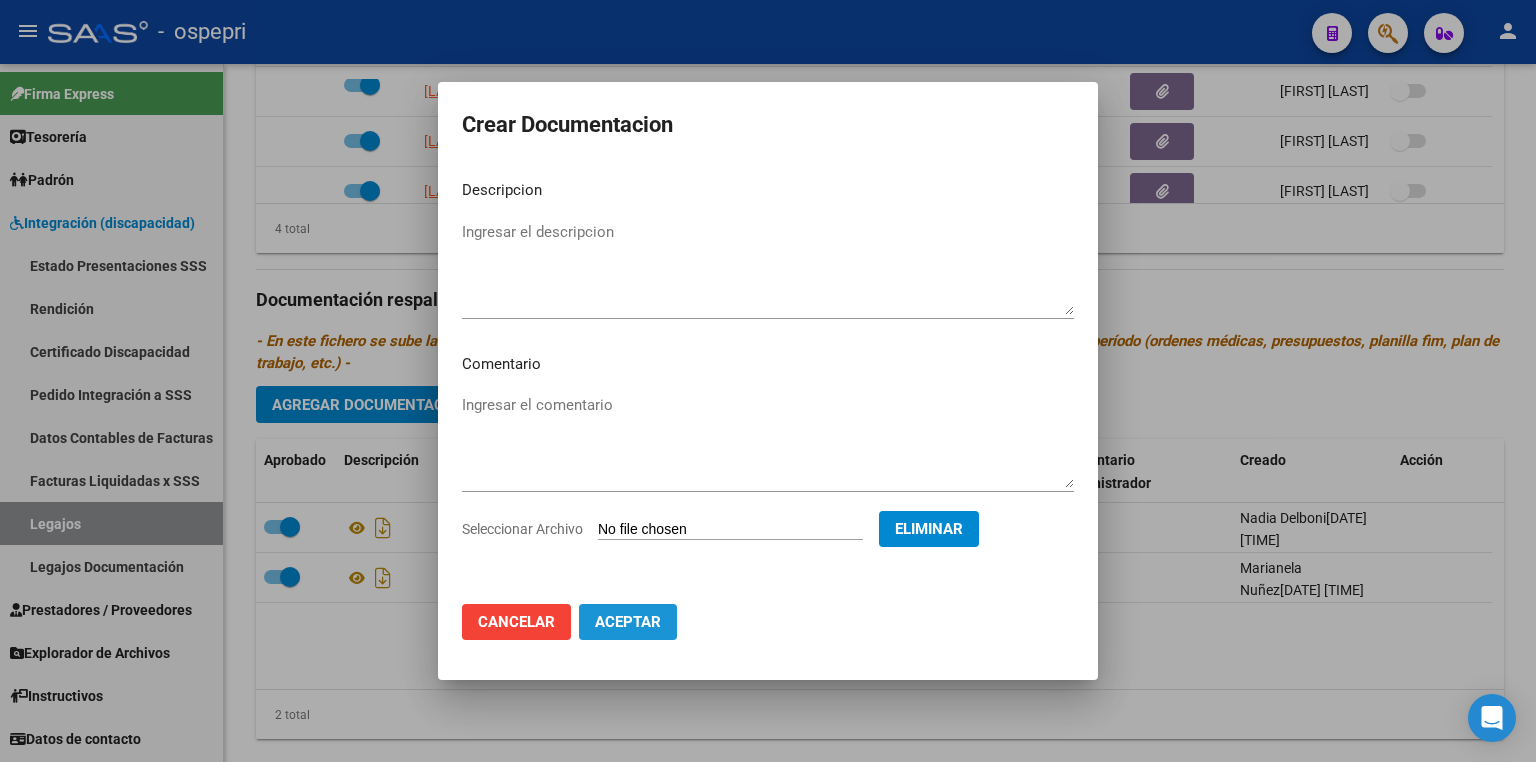 click on "Aceptar" 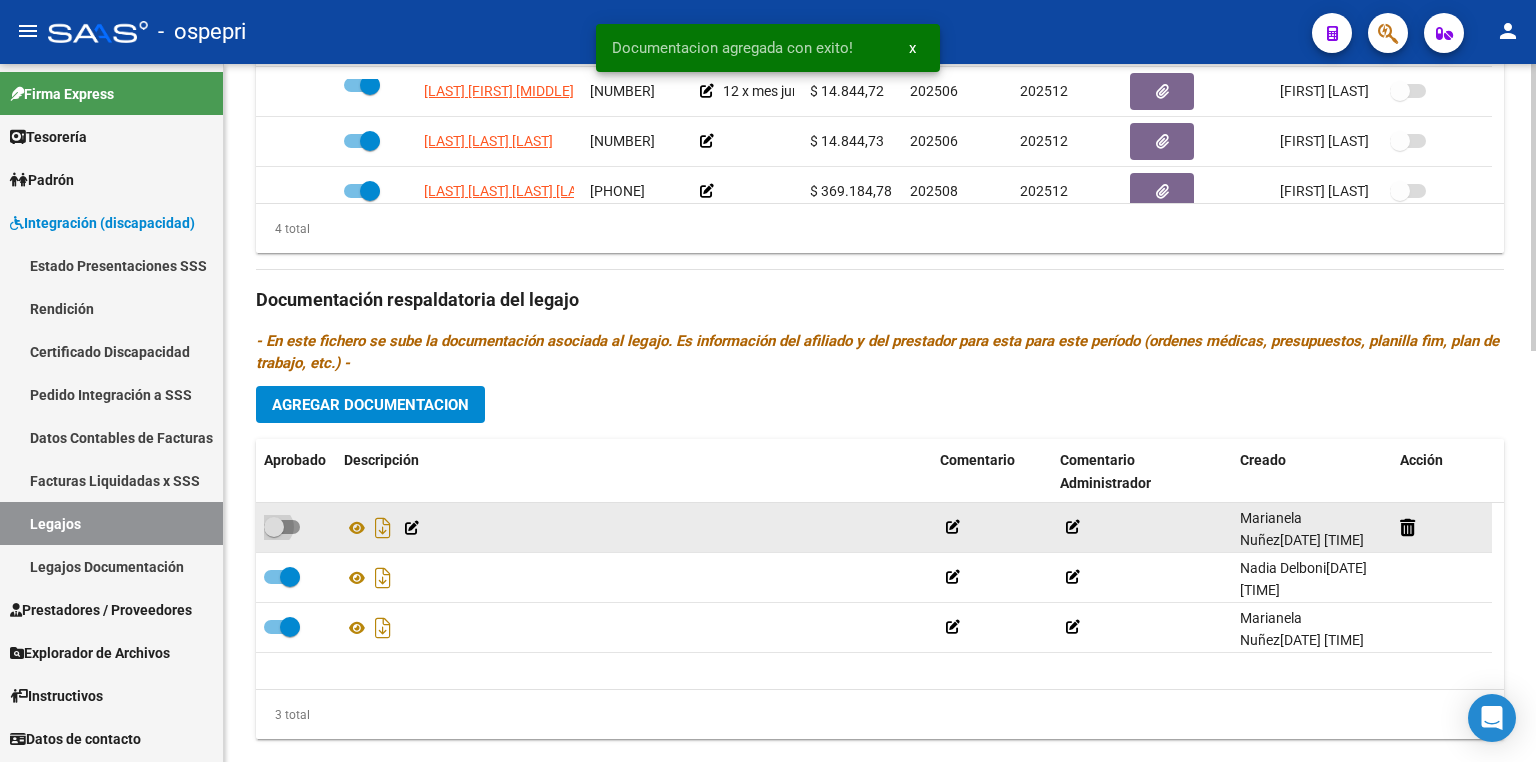 drag, startPoint x: 292, startPoint y: 526, endPoint x: 292, endPoint y: 479, distance: 47 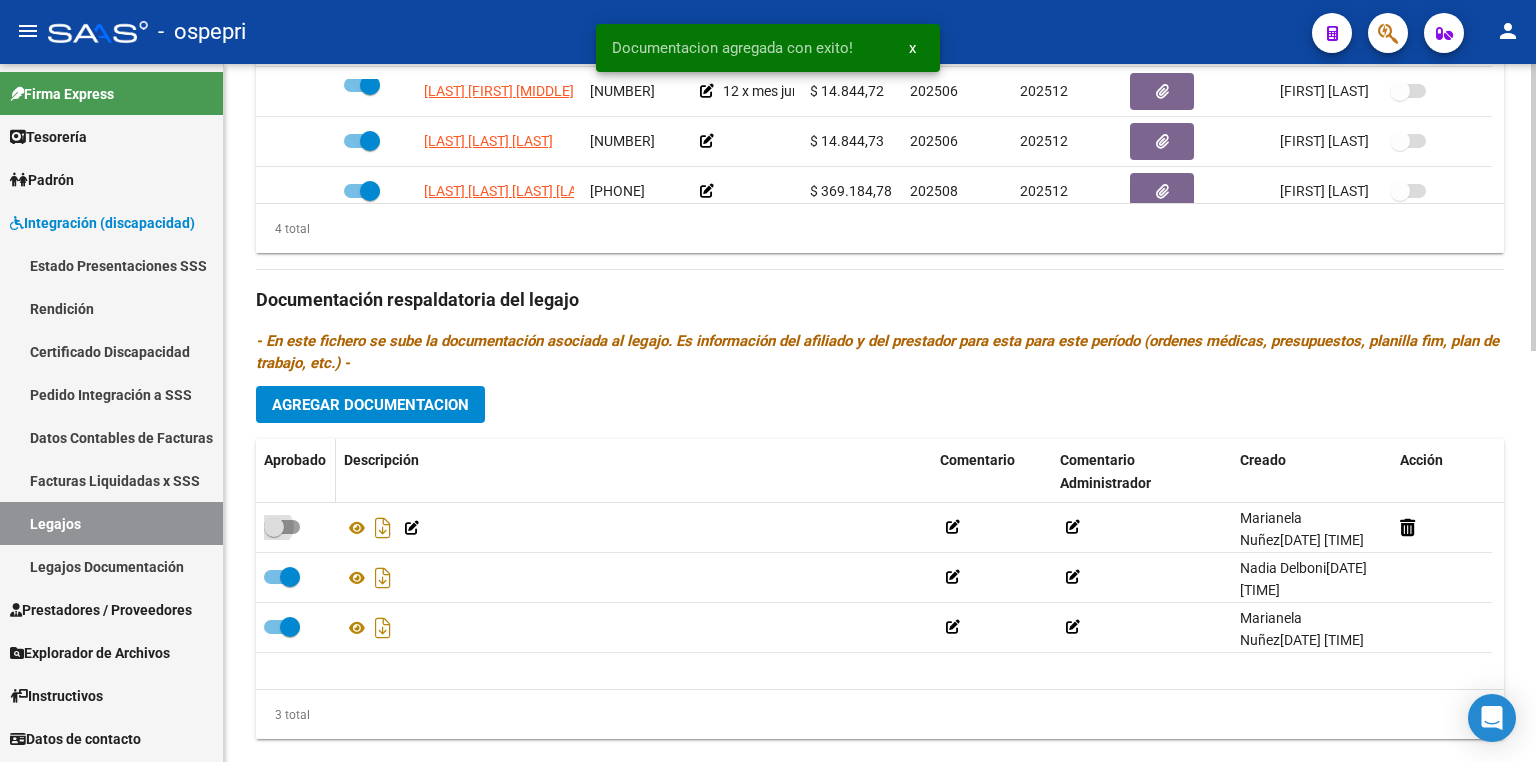 click at bounding box center [273, 534] 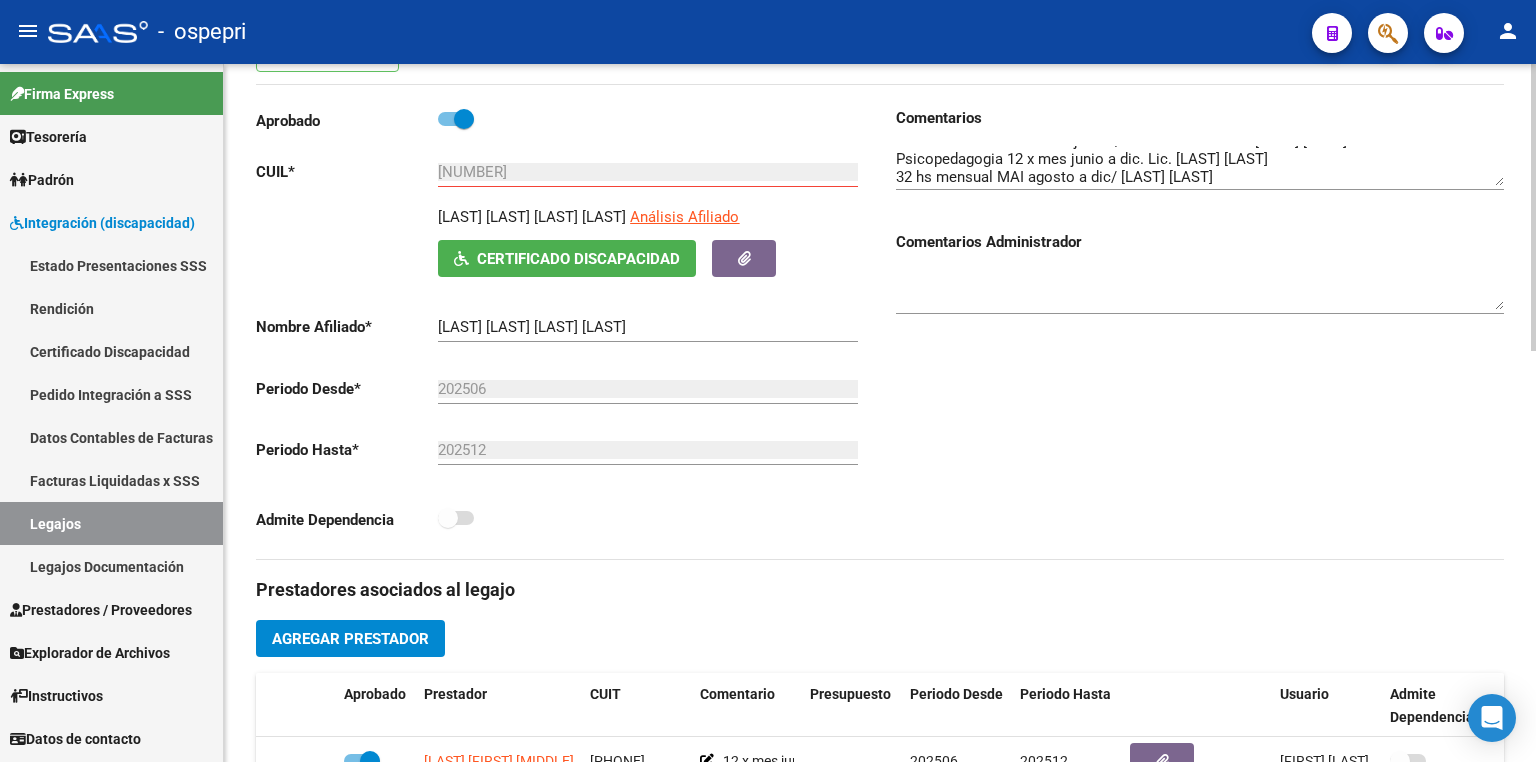 scroll, scrollTop: 0, scrollLeft: 0, axis: both 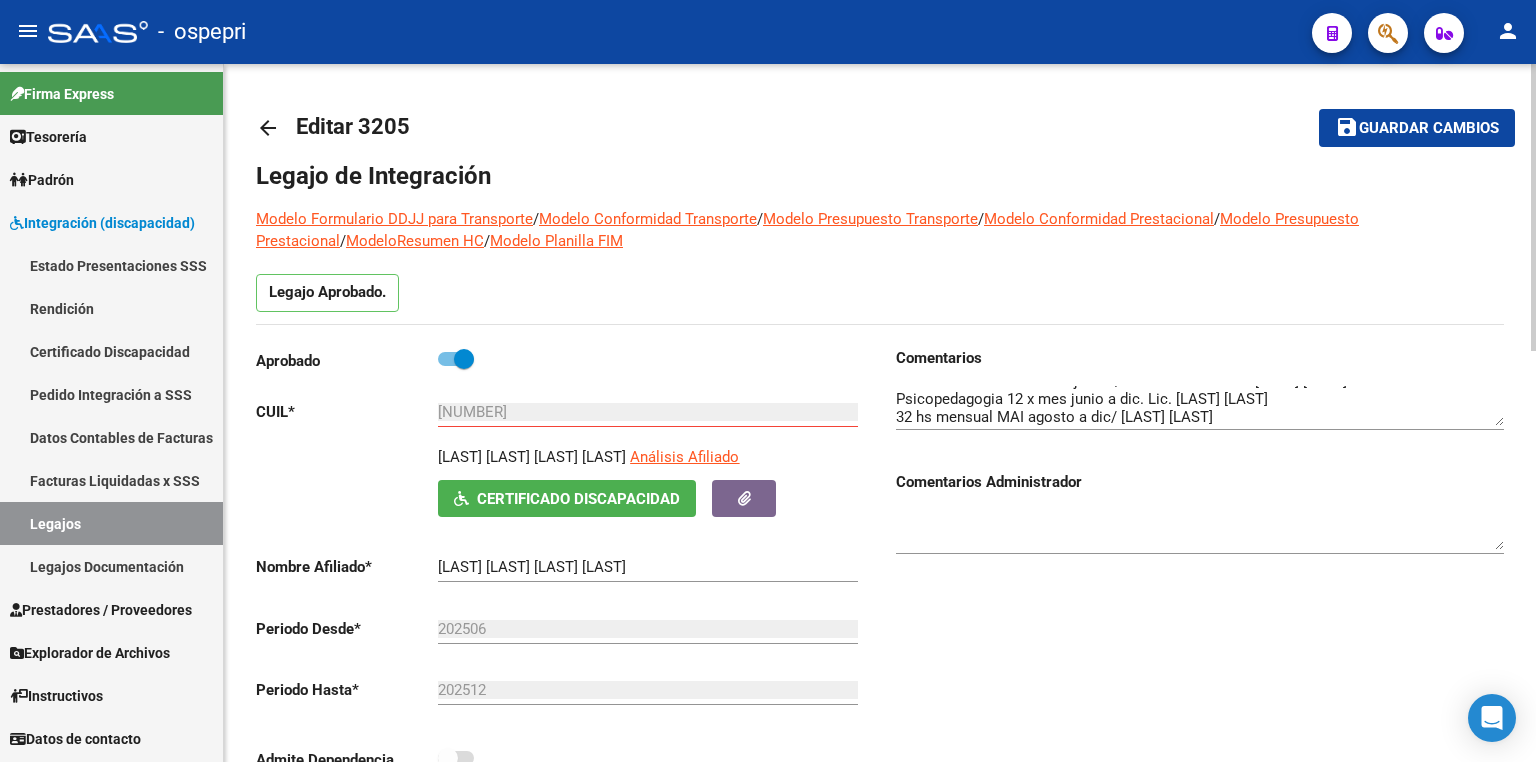 click on "save" 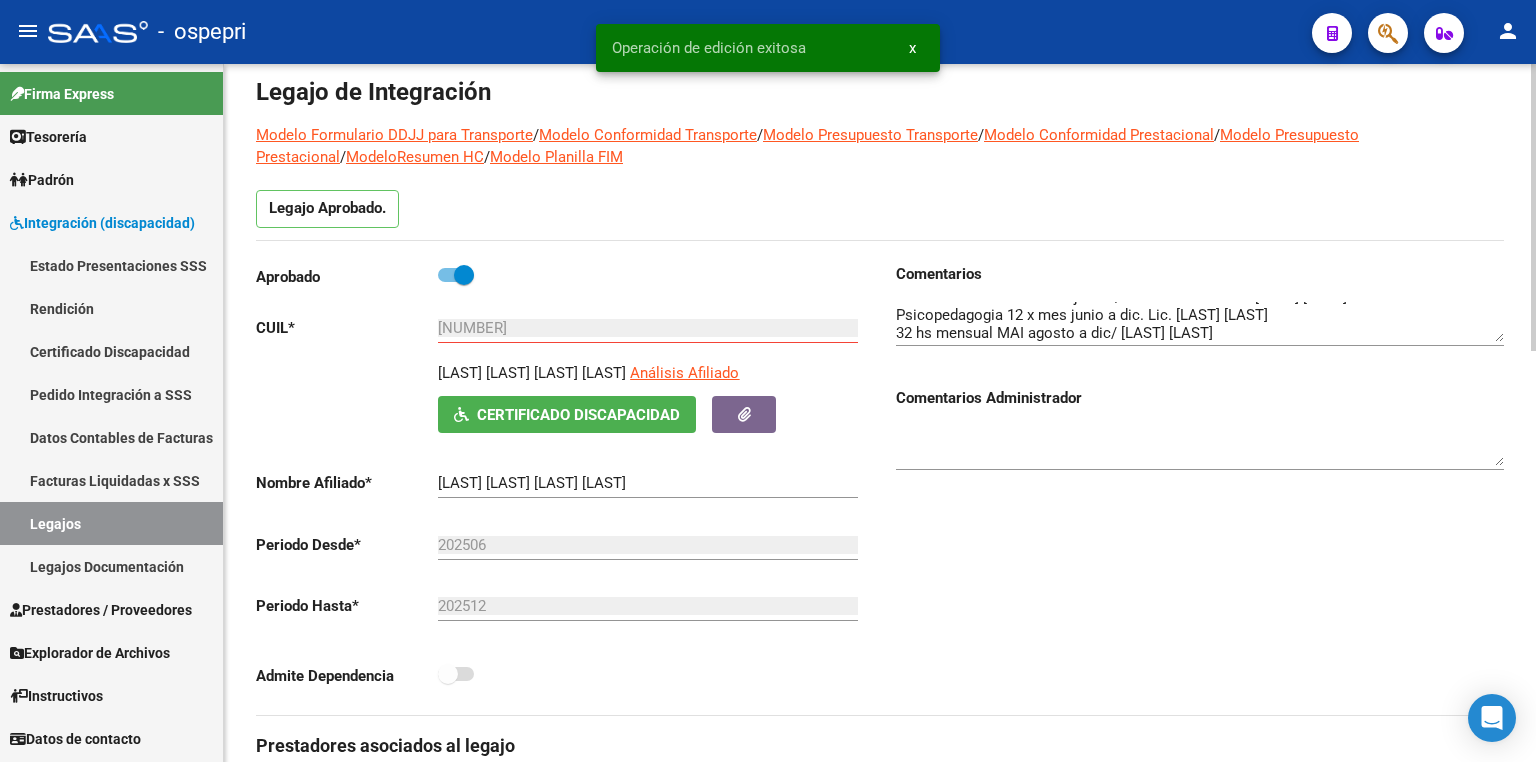 scroll, scrollTop: 80, scrollLeft: 0, axis: vertical 